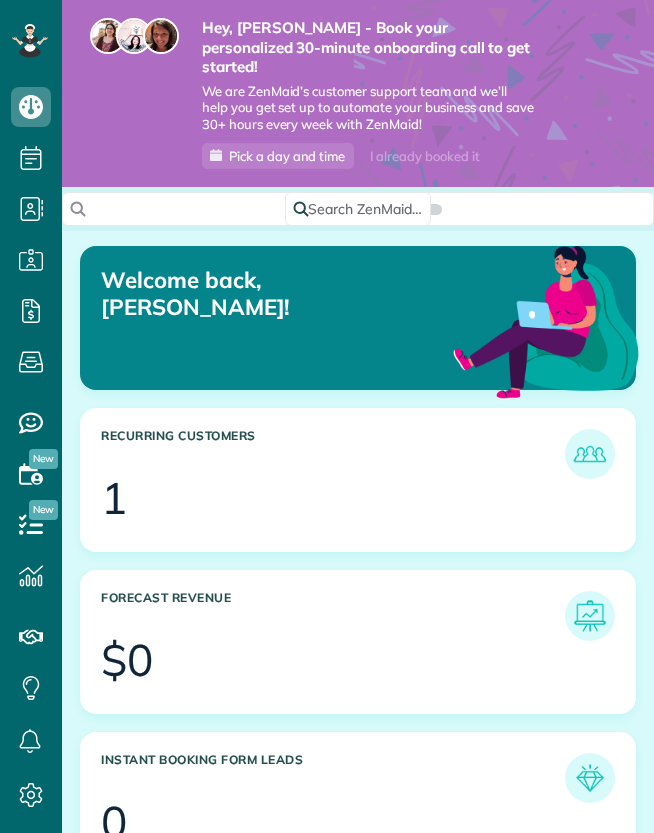 scroll, scrollTop: 0, scrollLeft: 0, axis: both 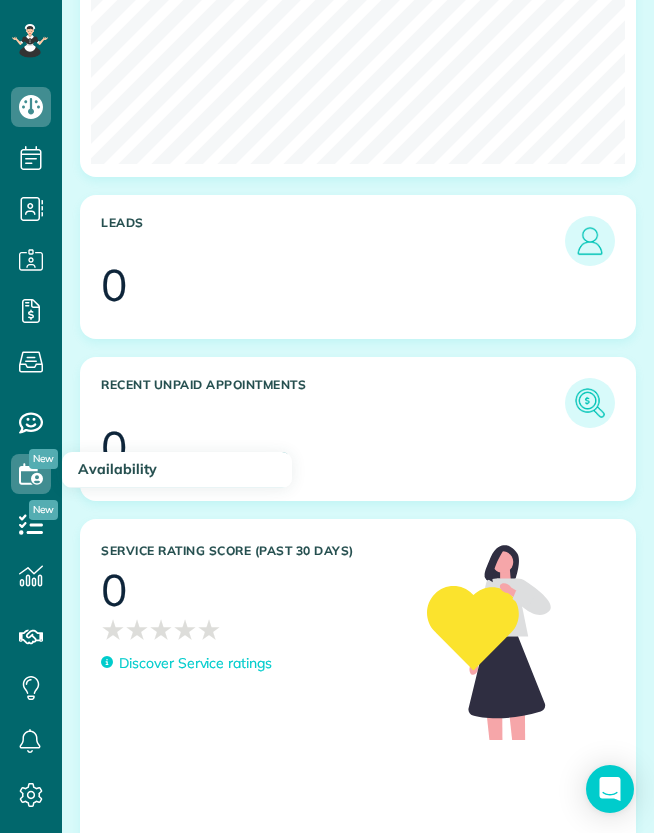 click 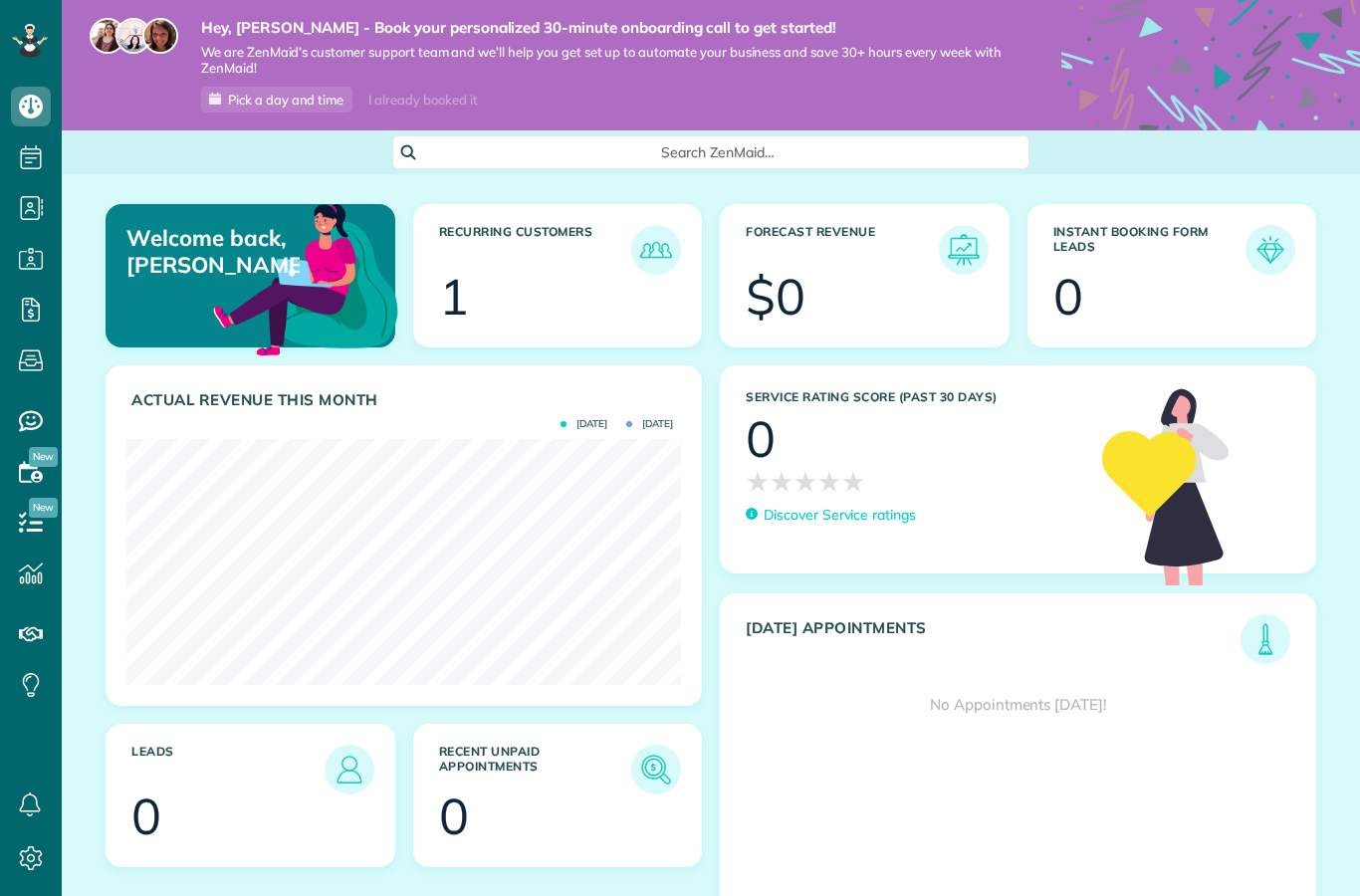 scroll, scrollTop: 0, scrollLeft: 0, axis: both 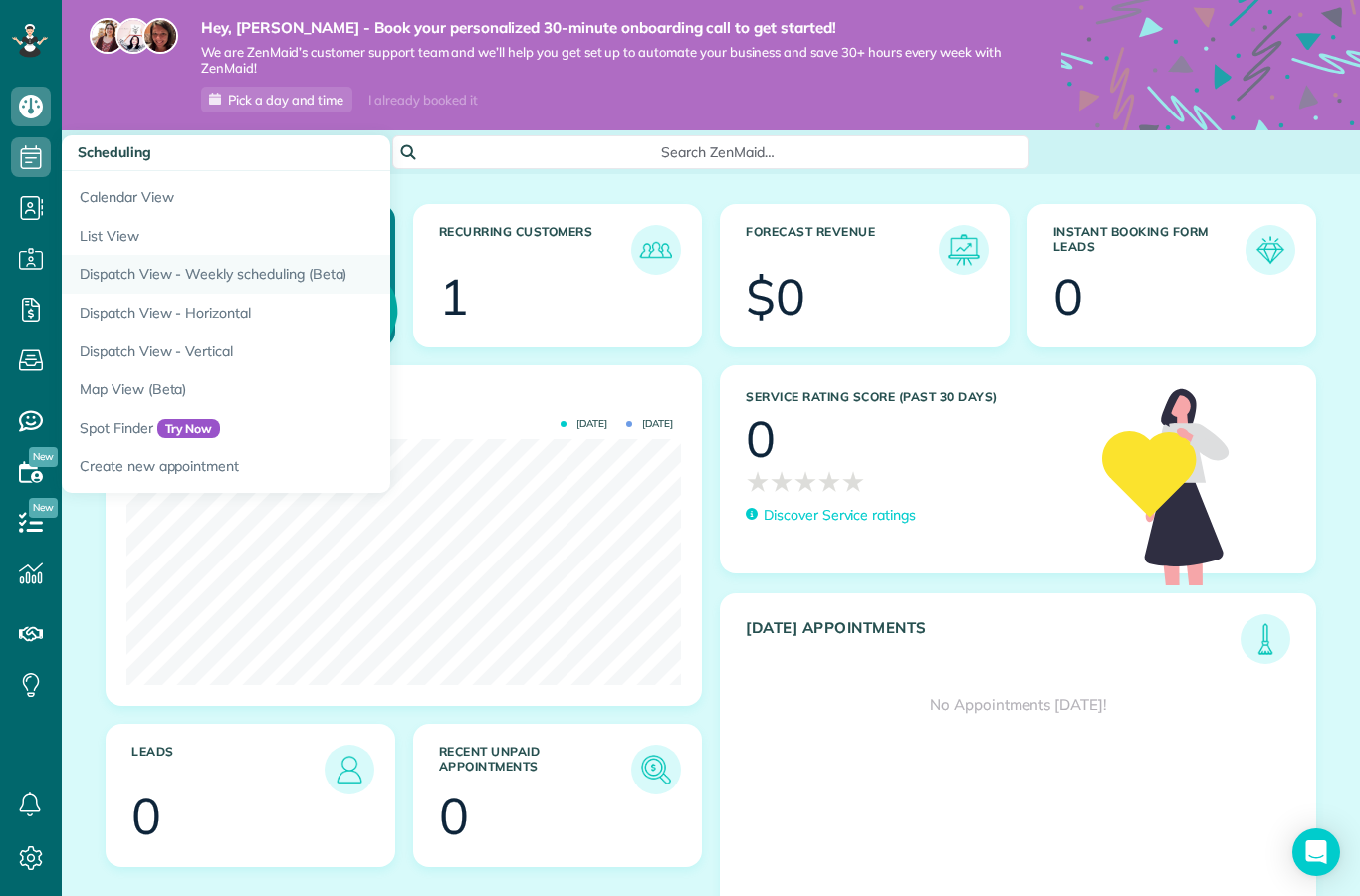 click on "Dispatch View - Weekly scheduling (Beta)" at bounding box center [311, 274] 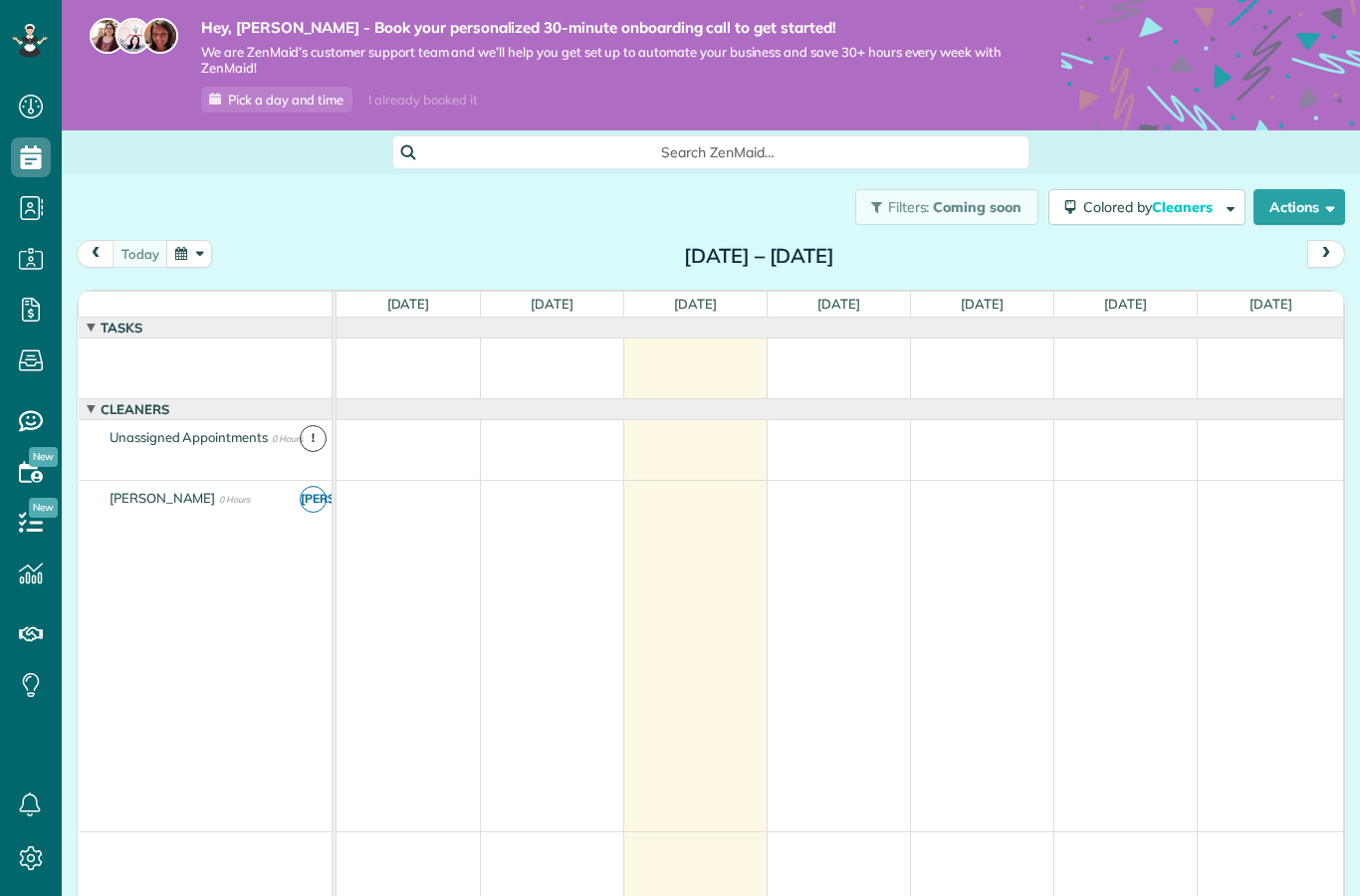 scroll, scrollTop: 0, scrollLeft: 0, axis: both 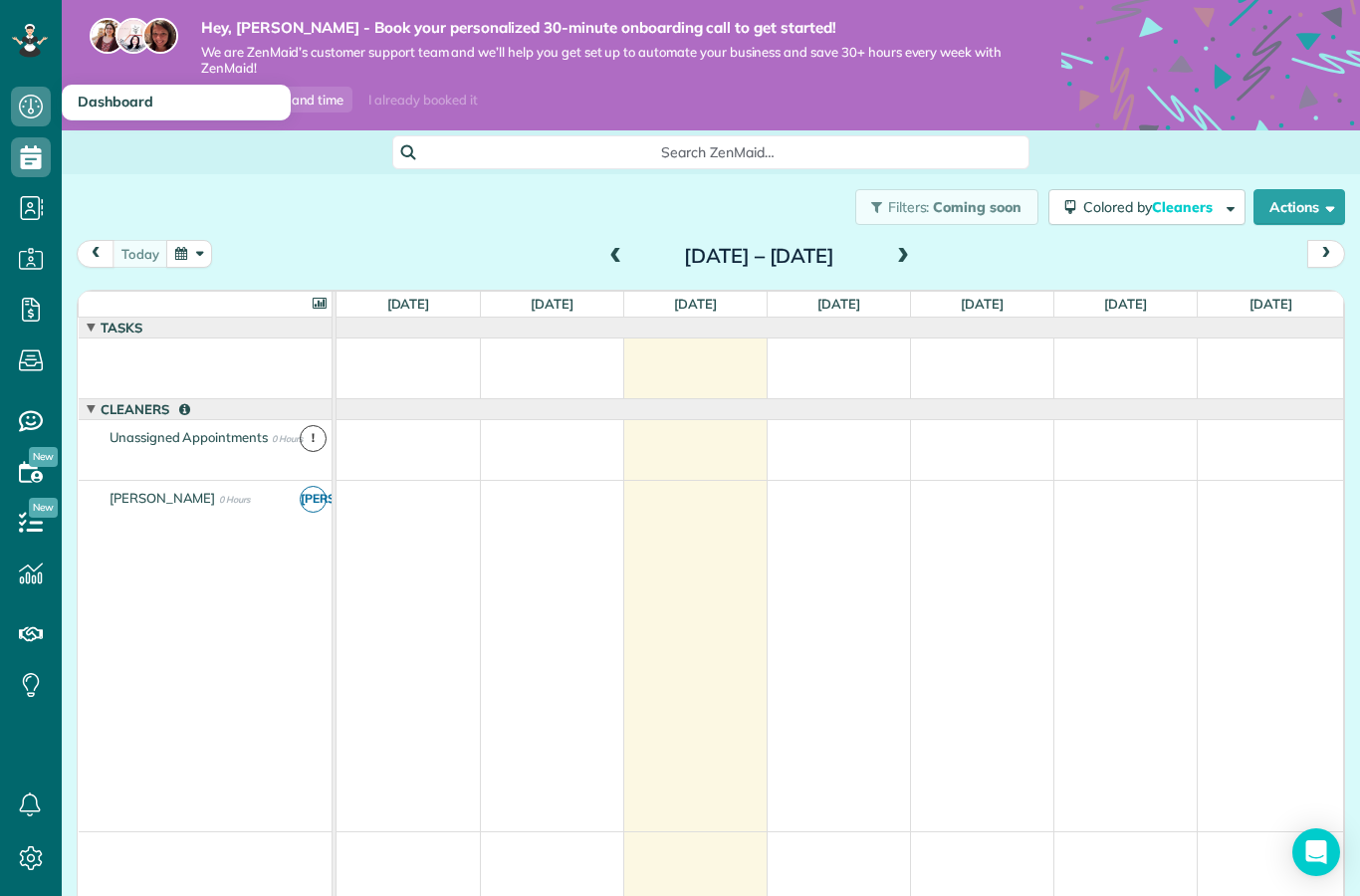 click 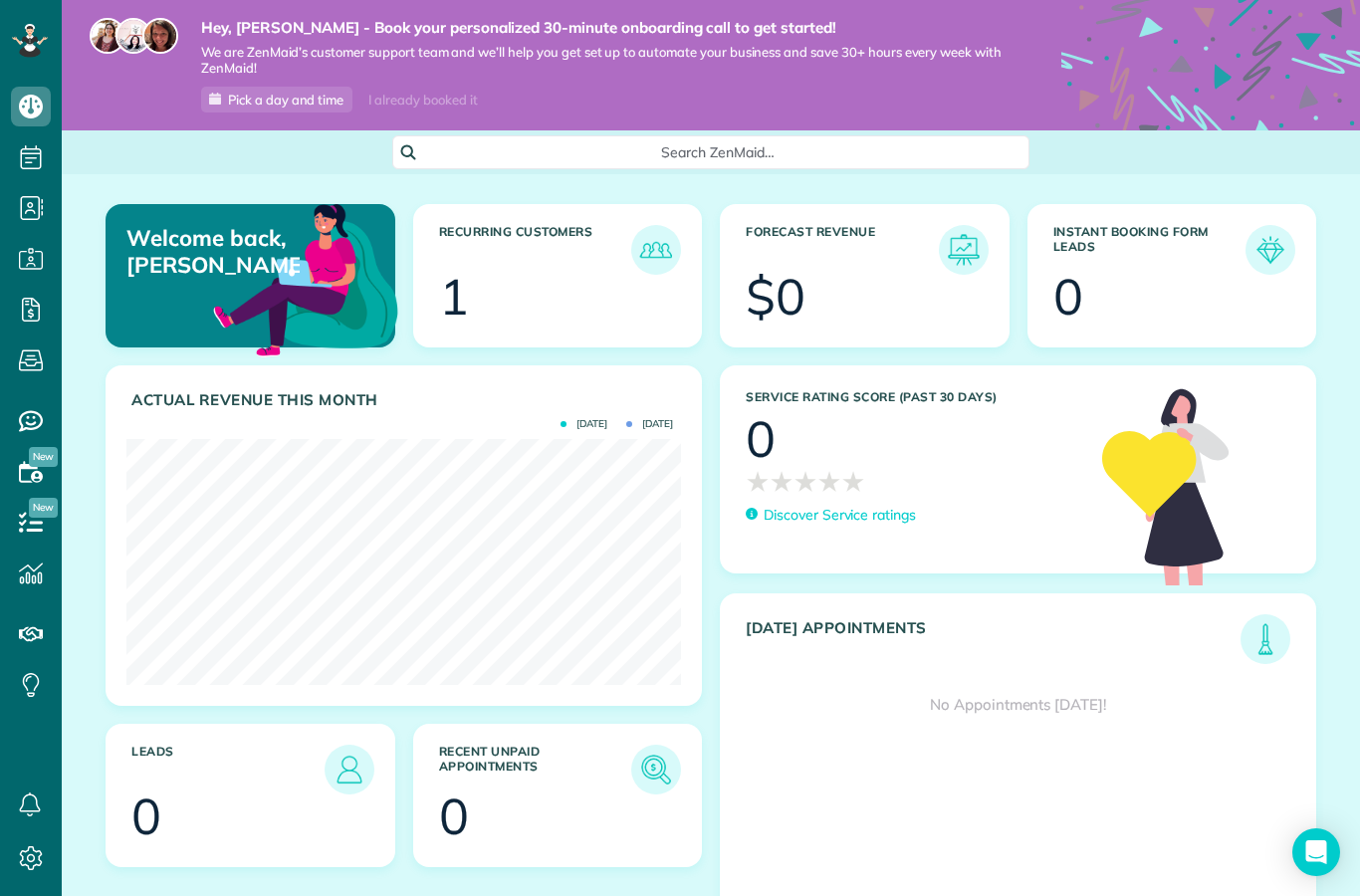 scroll, scrollTop: 0, scrollLeft: 0, axis: both 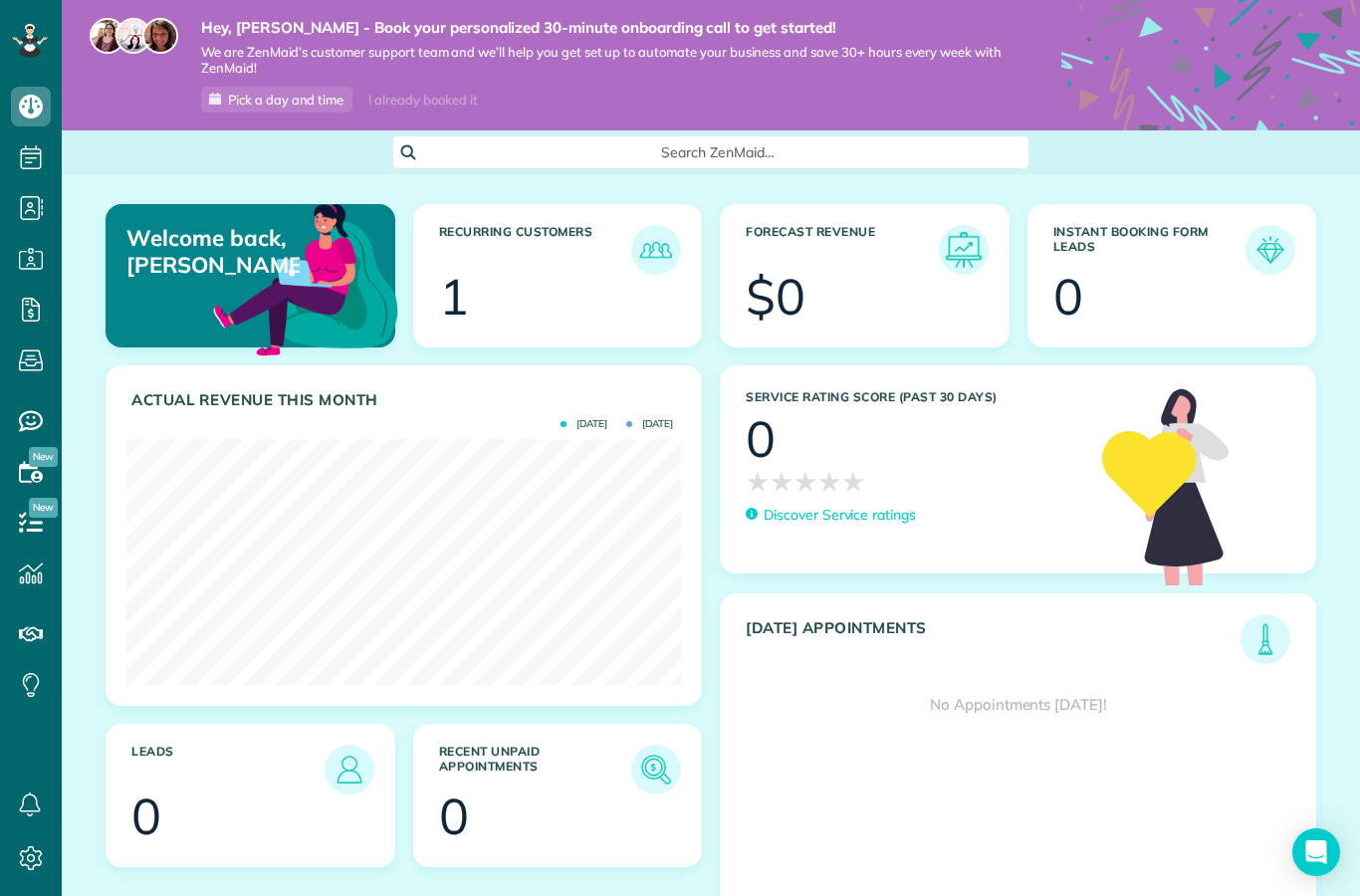 click at bounding box center [964, 250] 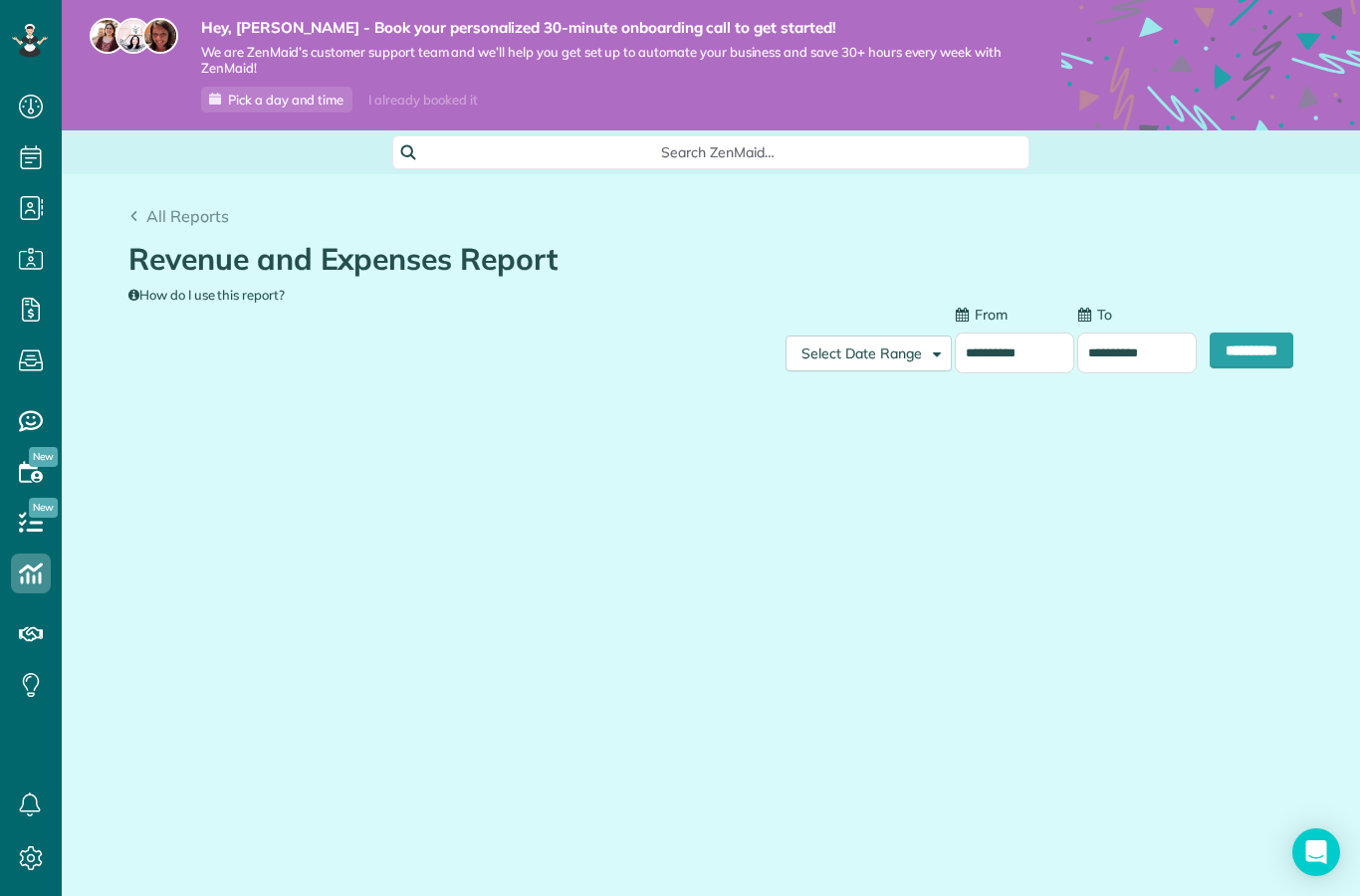 scroll, scrollTop: 0, scrollLeft: 0, axis: both 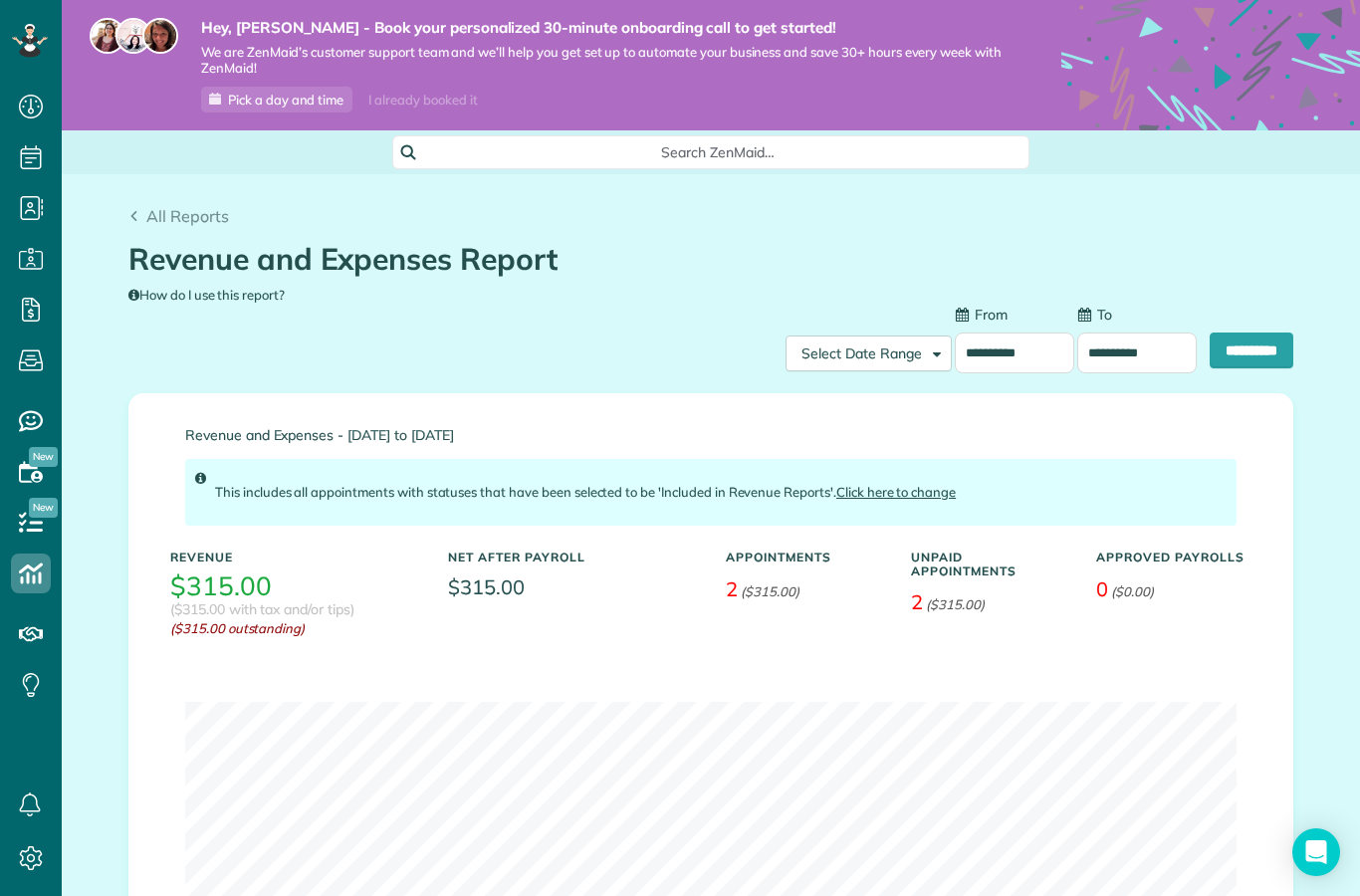 type on "**********" 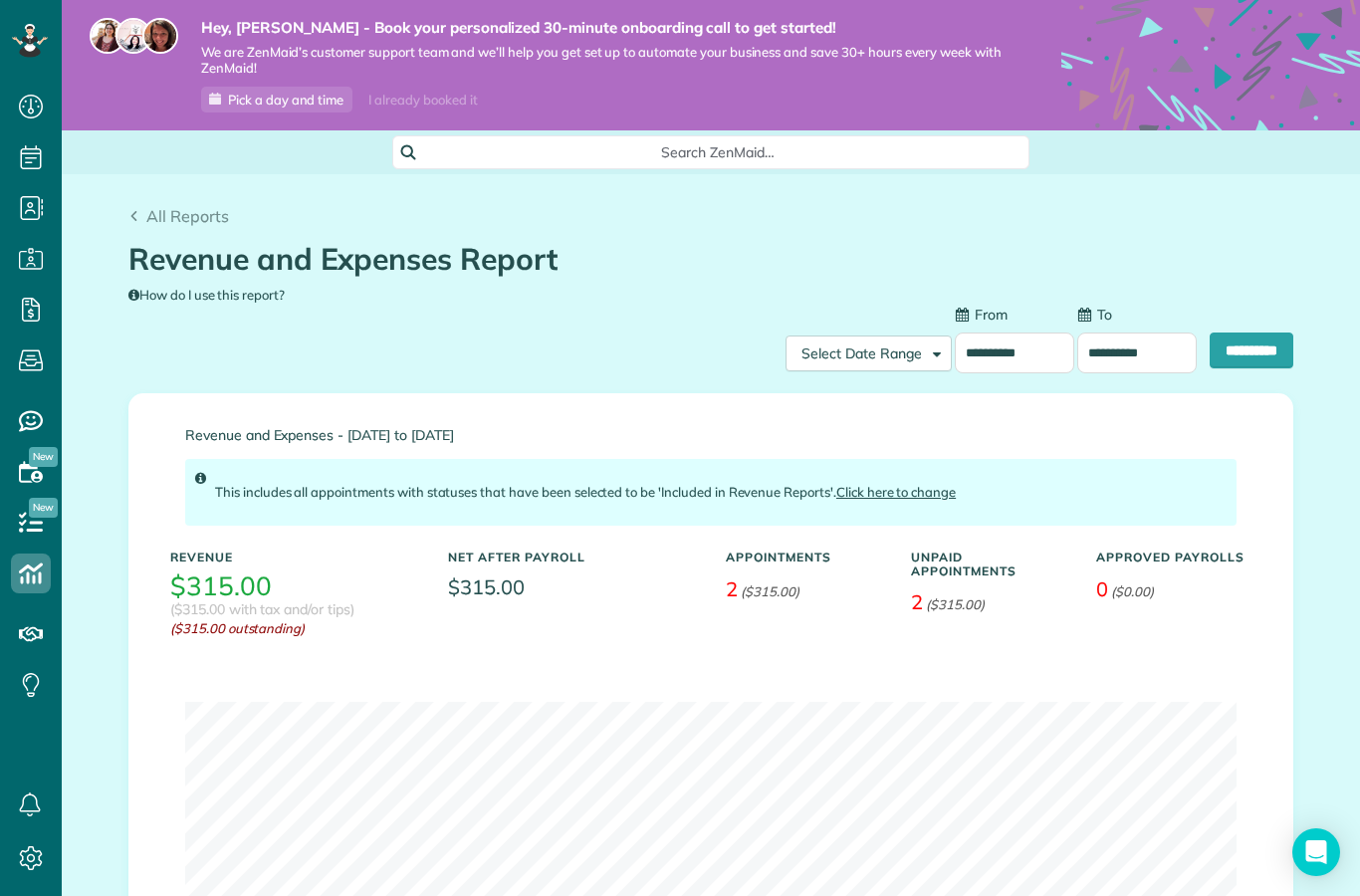 type on "**********" 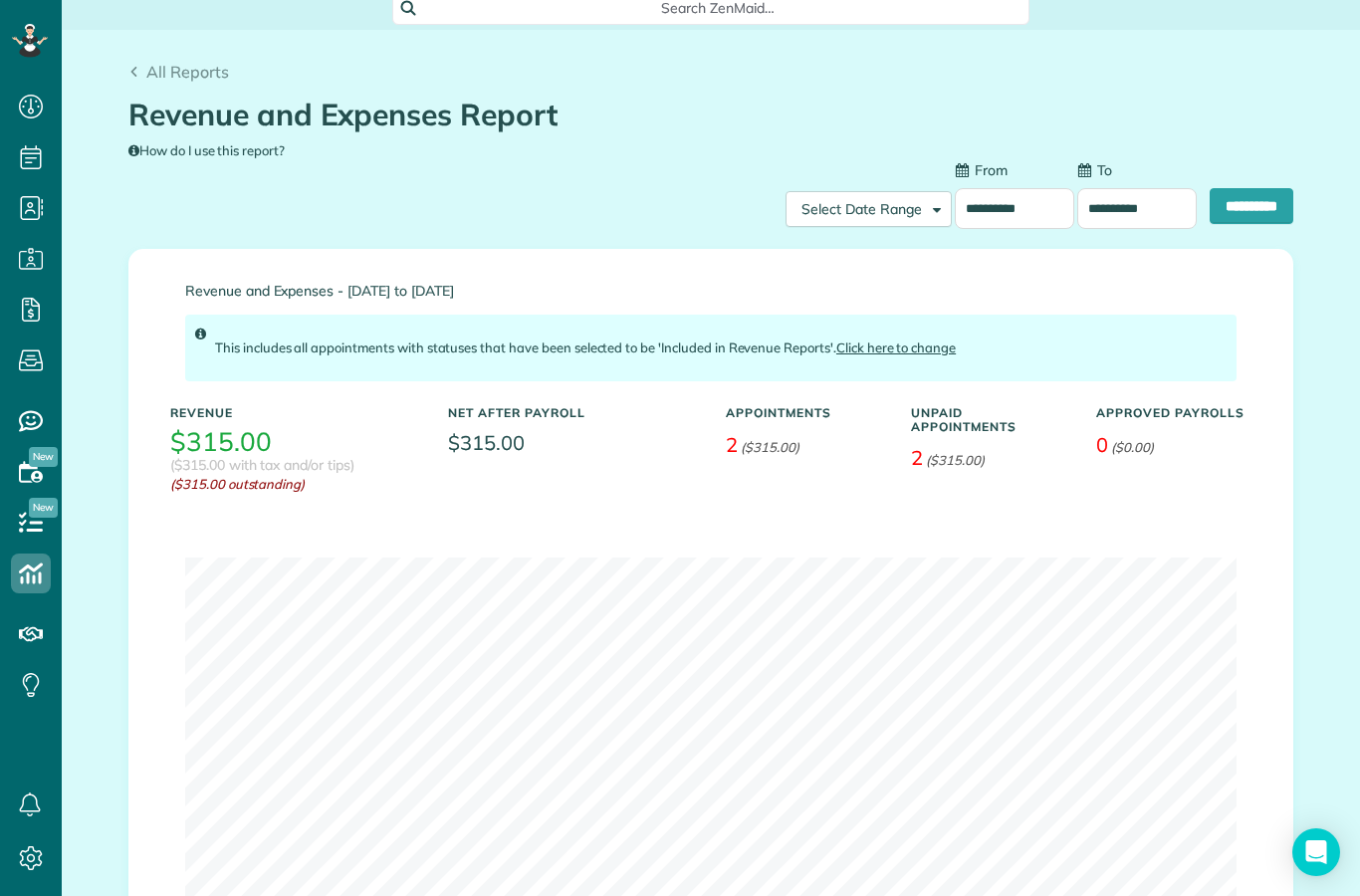 scroll, scrollTop: 250, scrollLeft: 0, axis: vertical 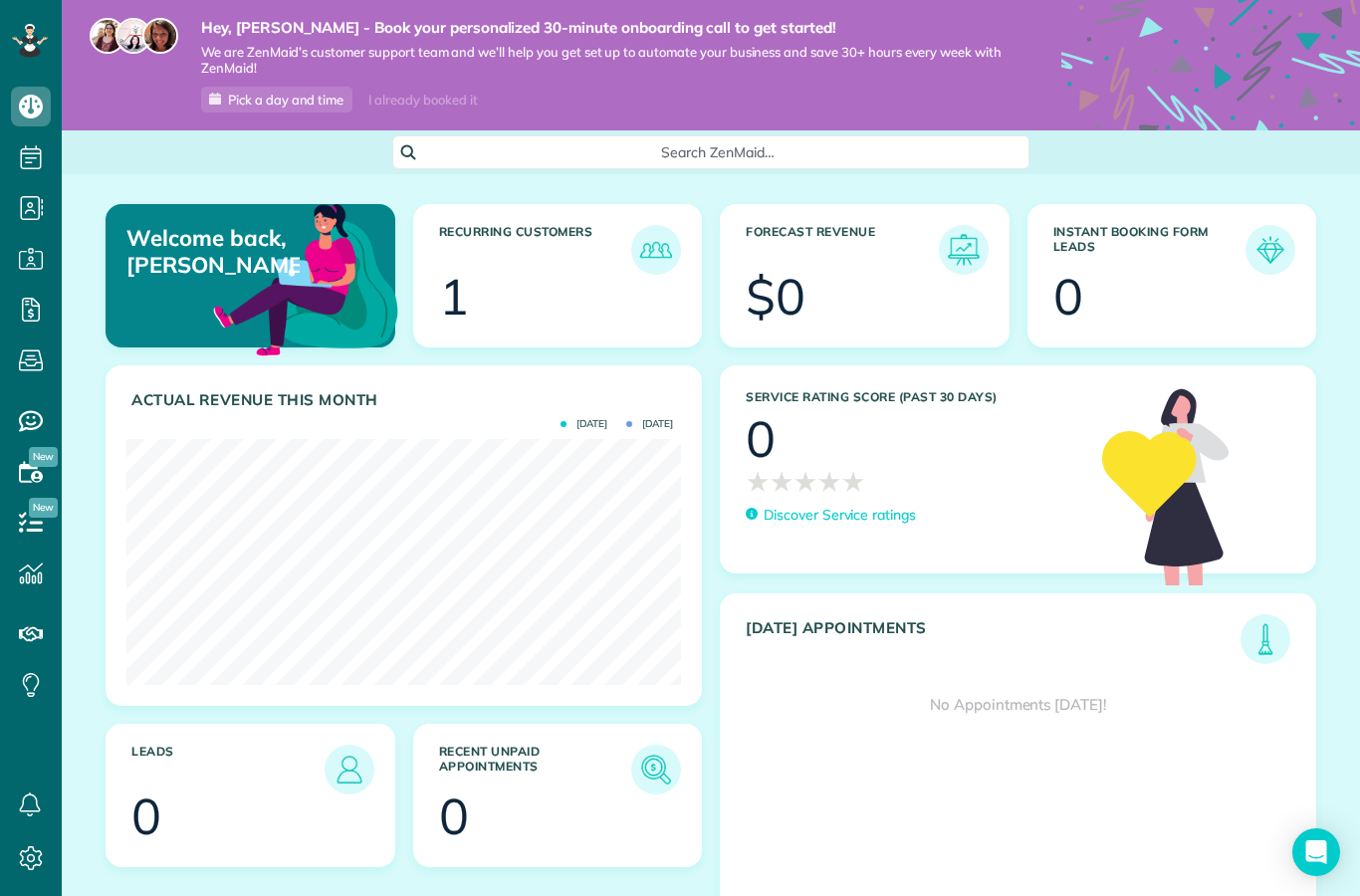 click on "Pick a day and time" at bounding box center (286, 100) 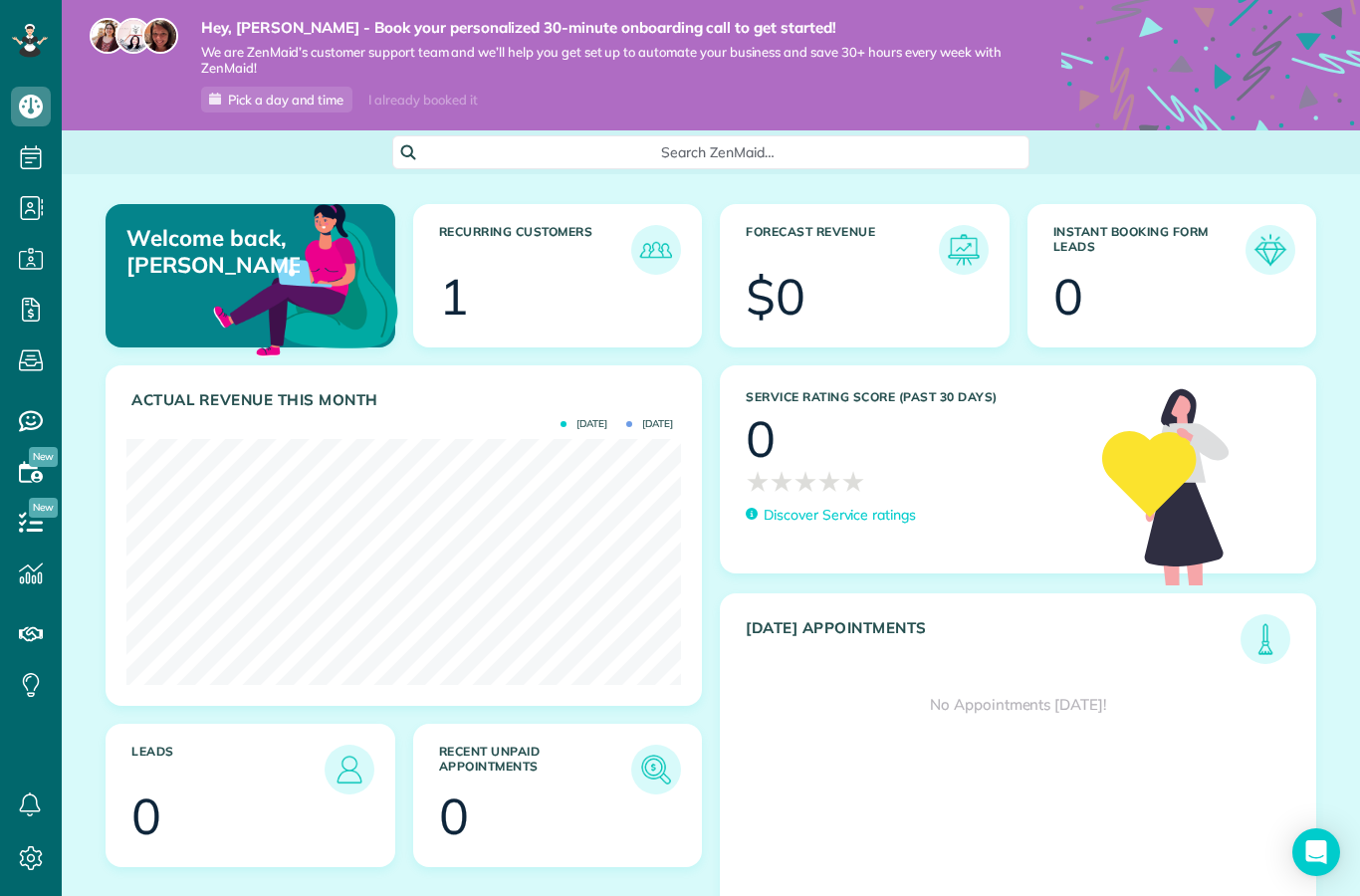 click at bounding box center [1270, 250] 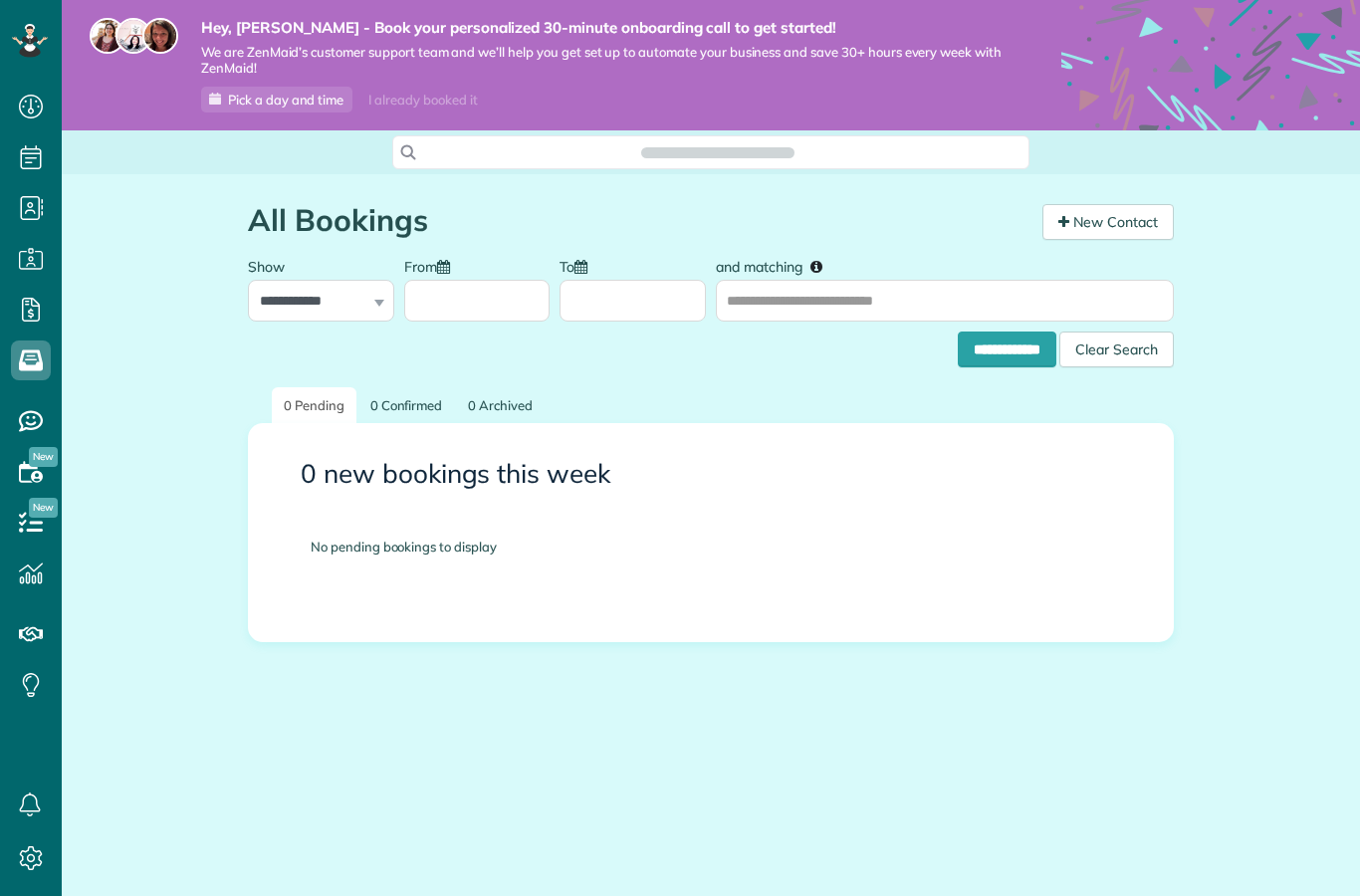 scroll, scrollTop: 0, scrollLeft: 0, axis: both 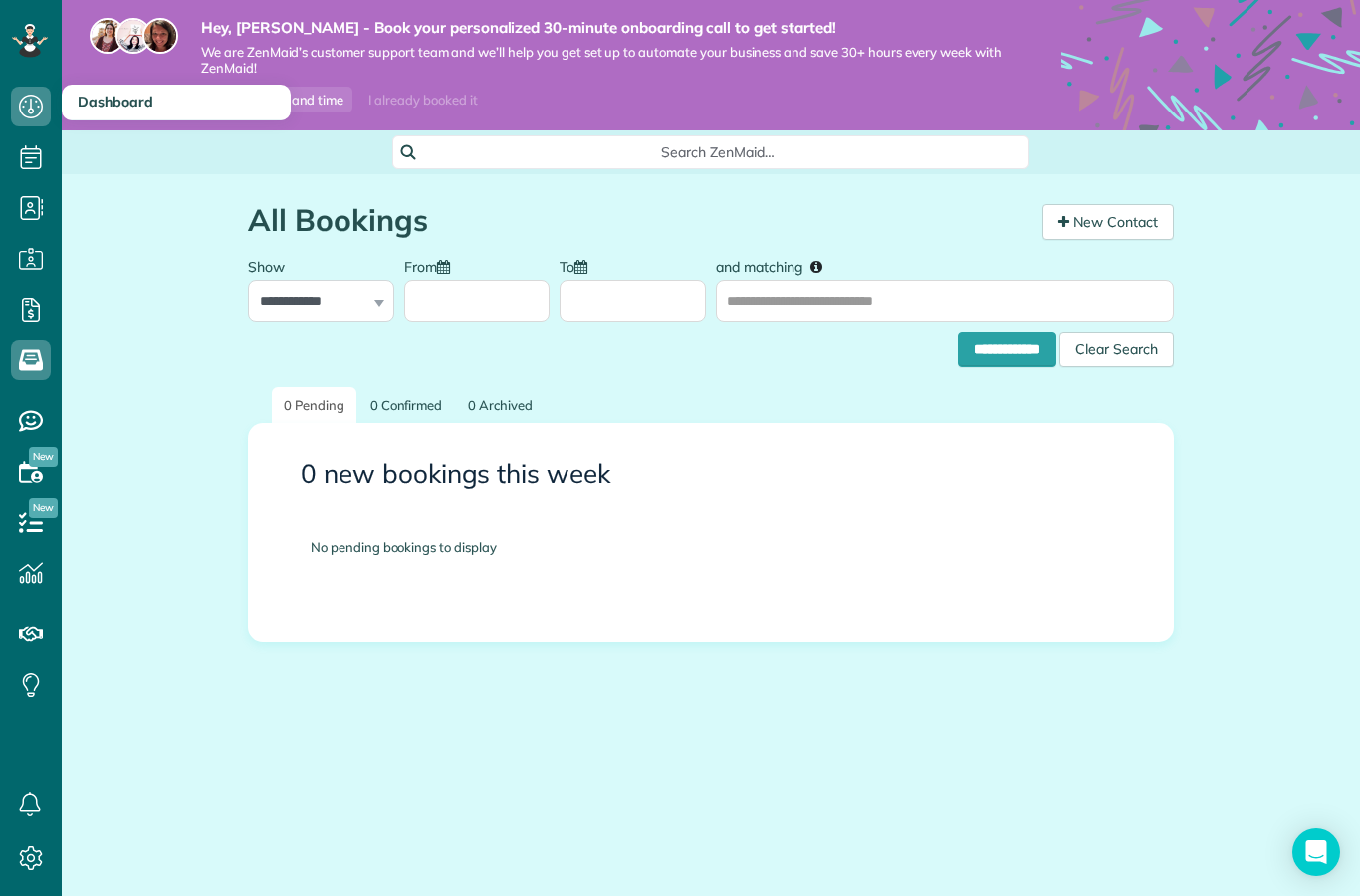 click 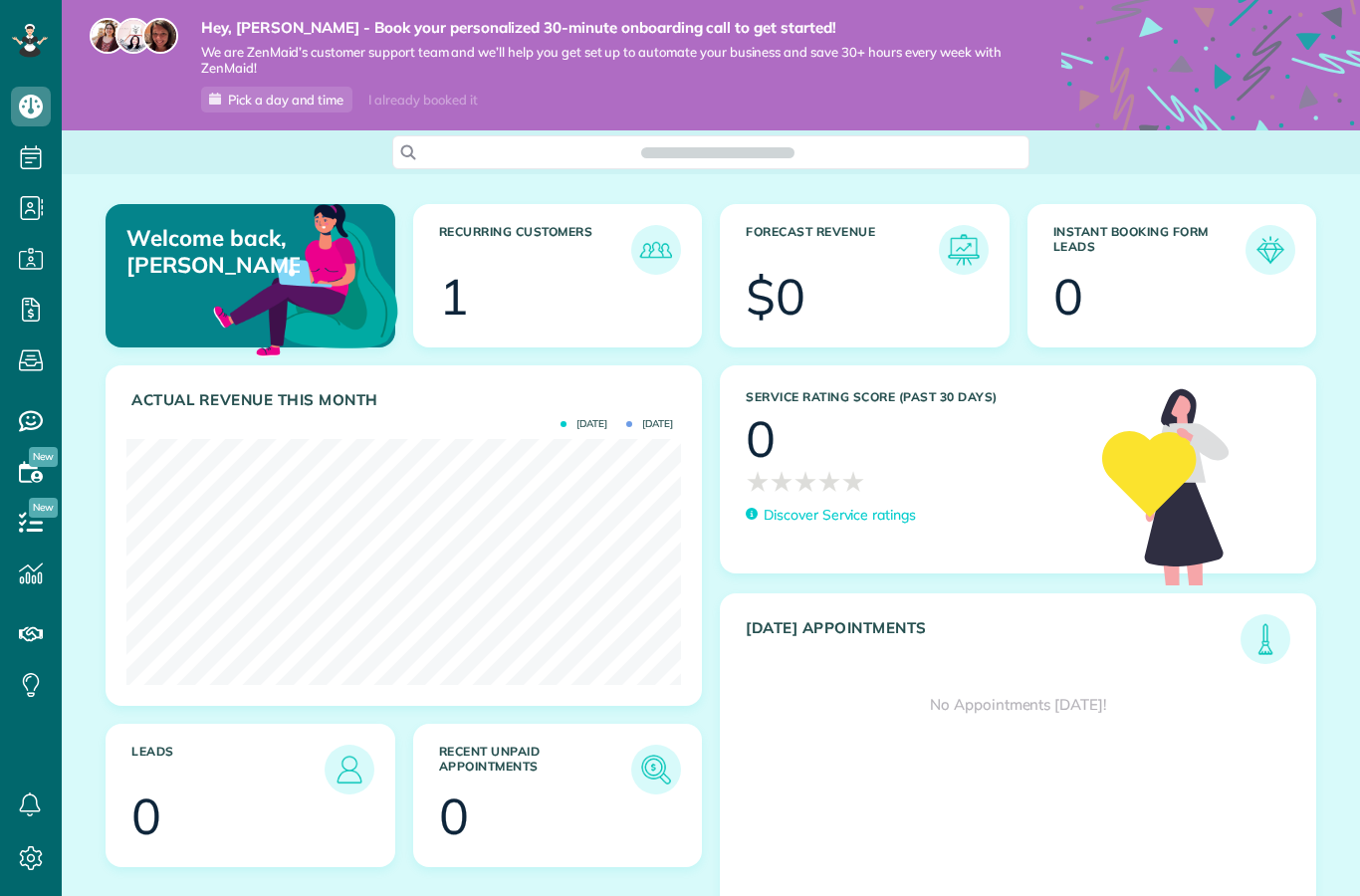 scroll, scrollTop: 0, scrollLeft: 0, axis: both 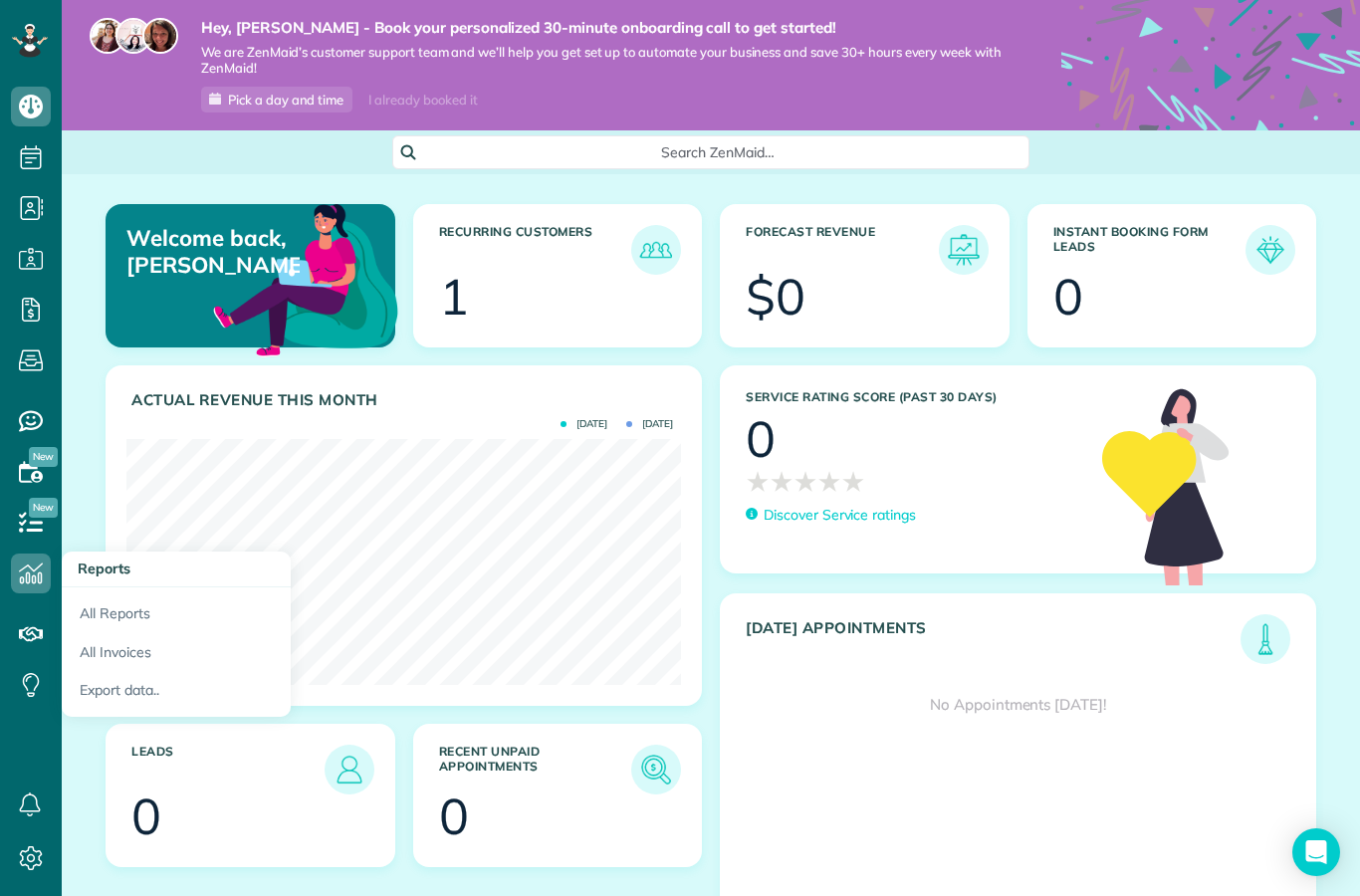 click 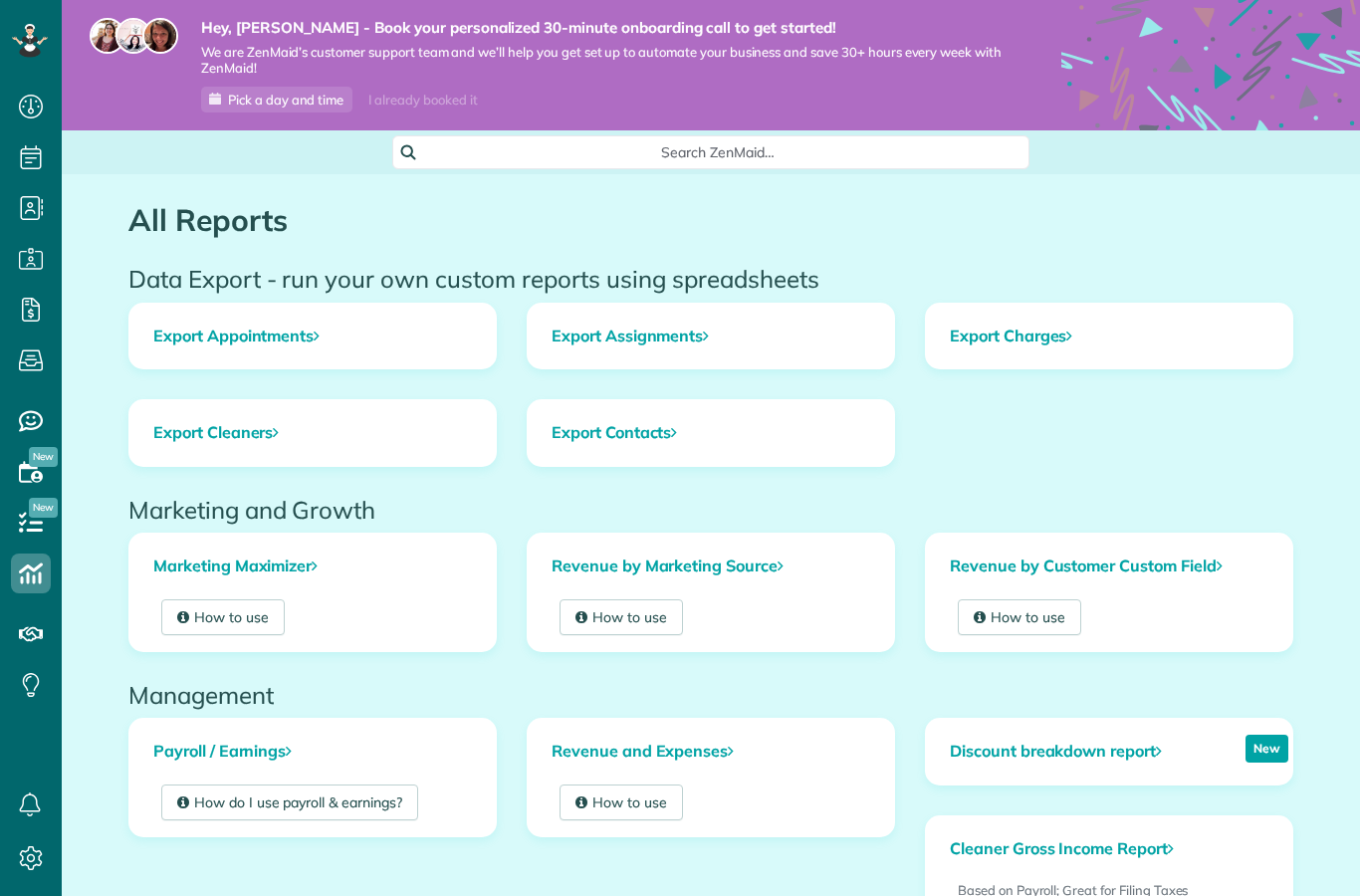scroll, scrollTop: 0, scrollLeft: 0, axis: both 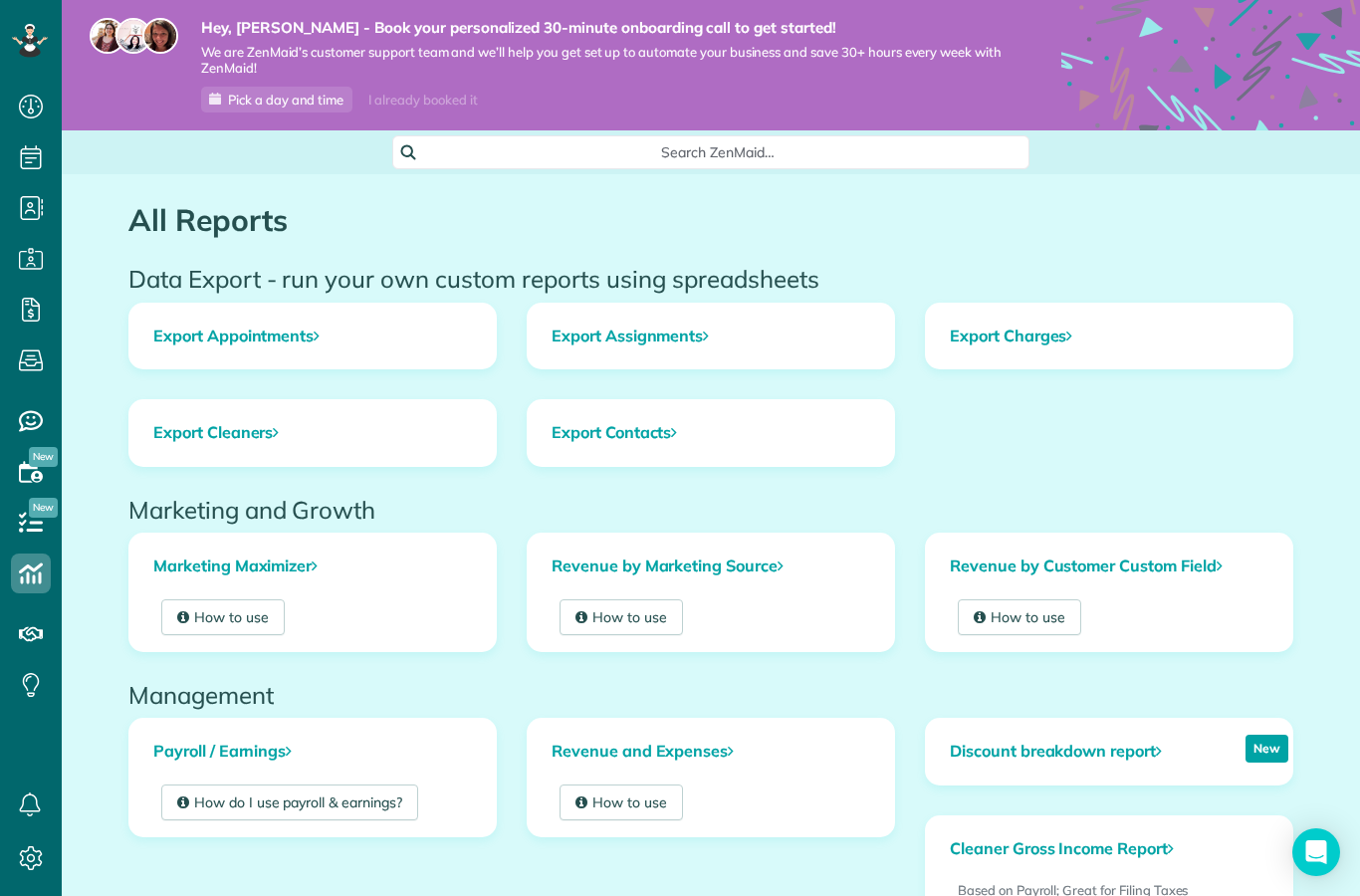 click 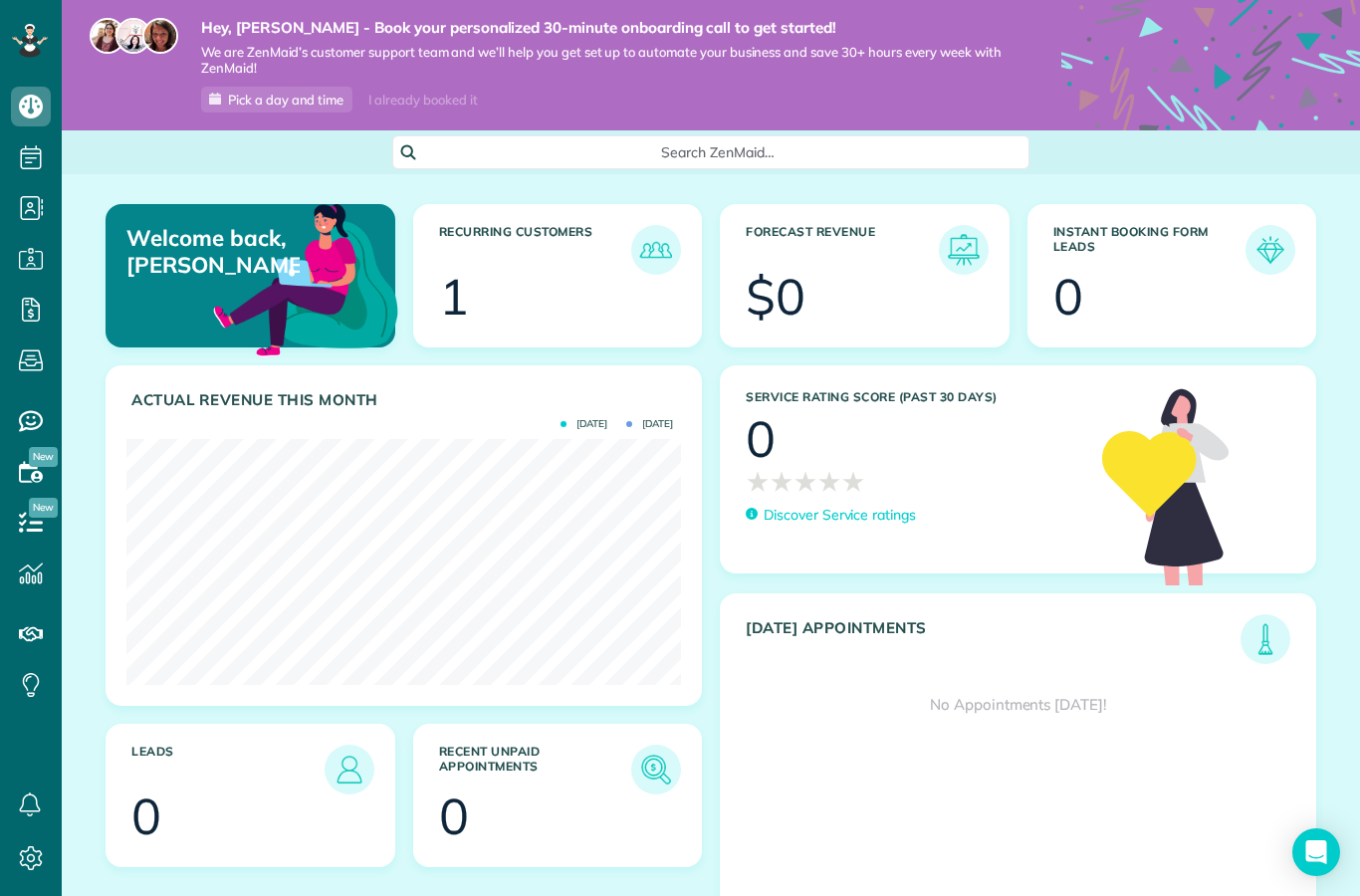 scroll, scrollTop: 0, scrollLeft: 0, axis: both 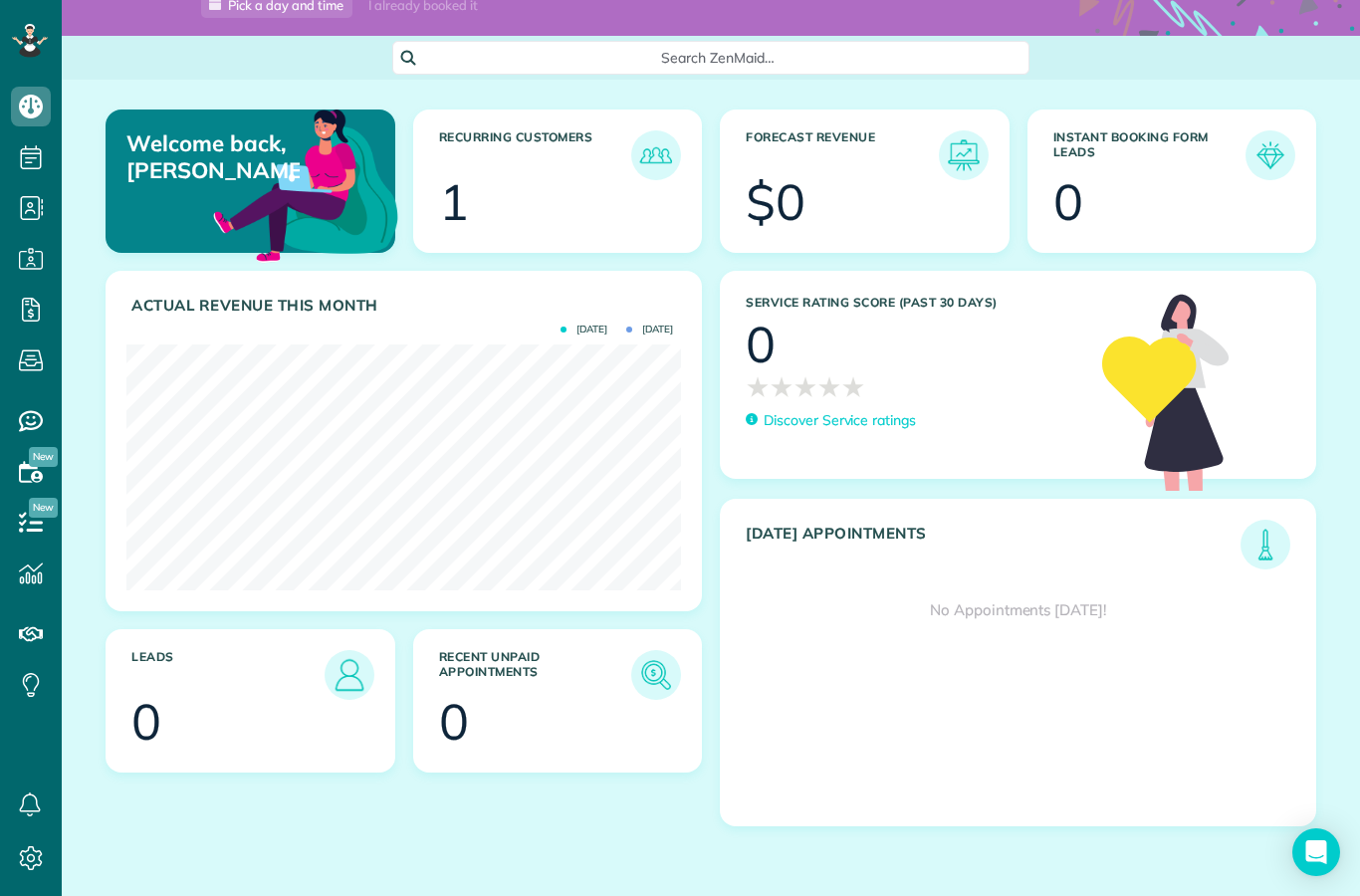 click at bounding box center [349, 675] 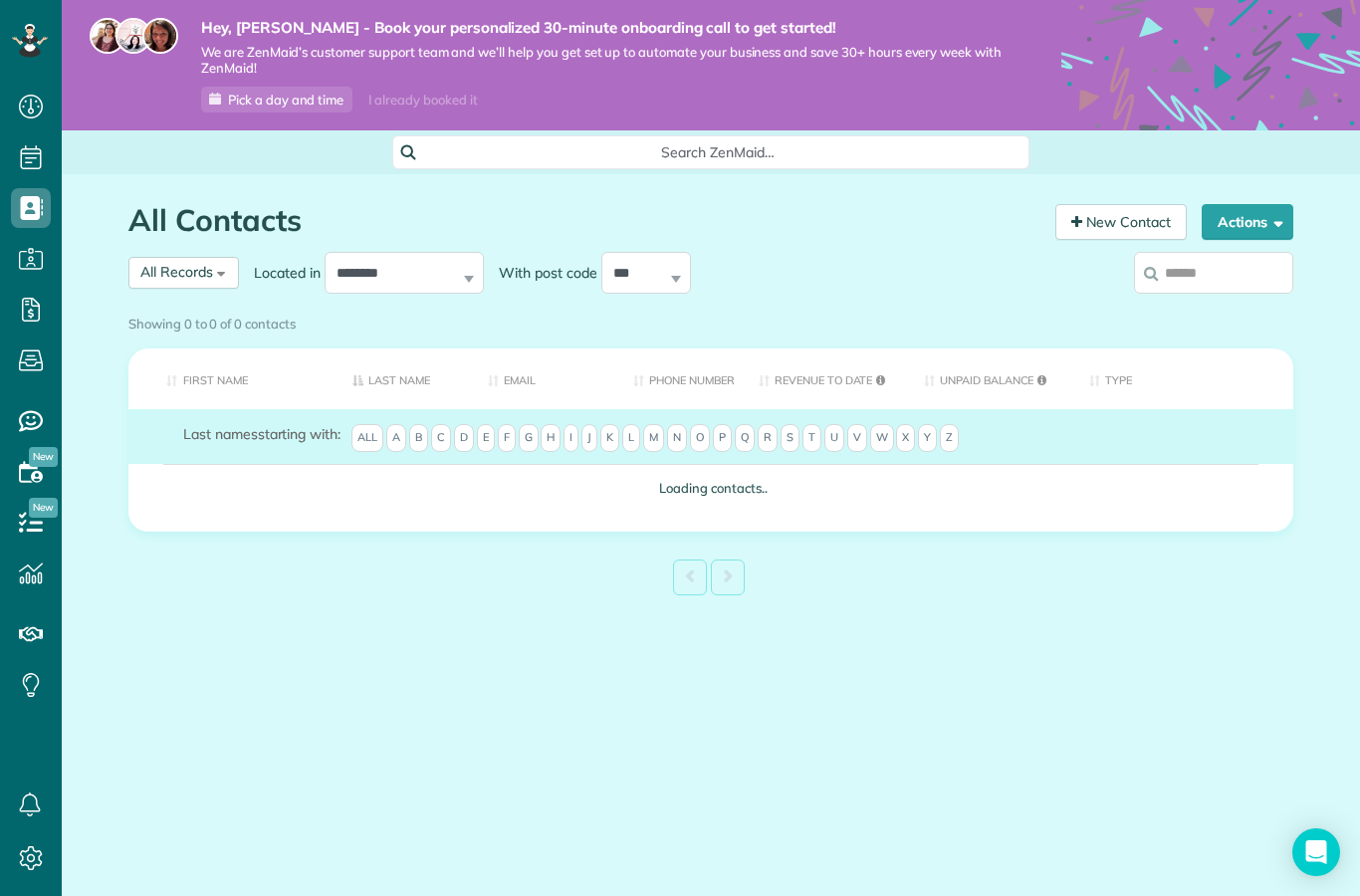 scroll, scrollTop: 0, scrollLeft: 0, axis: both 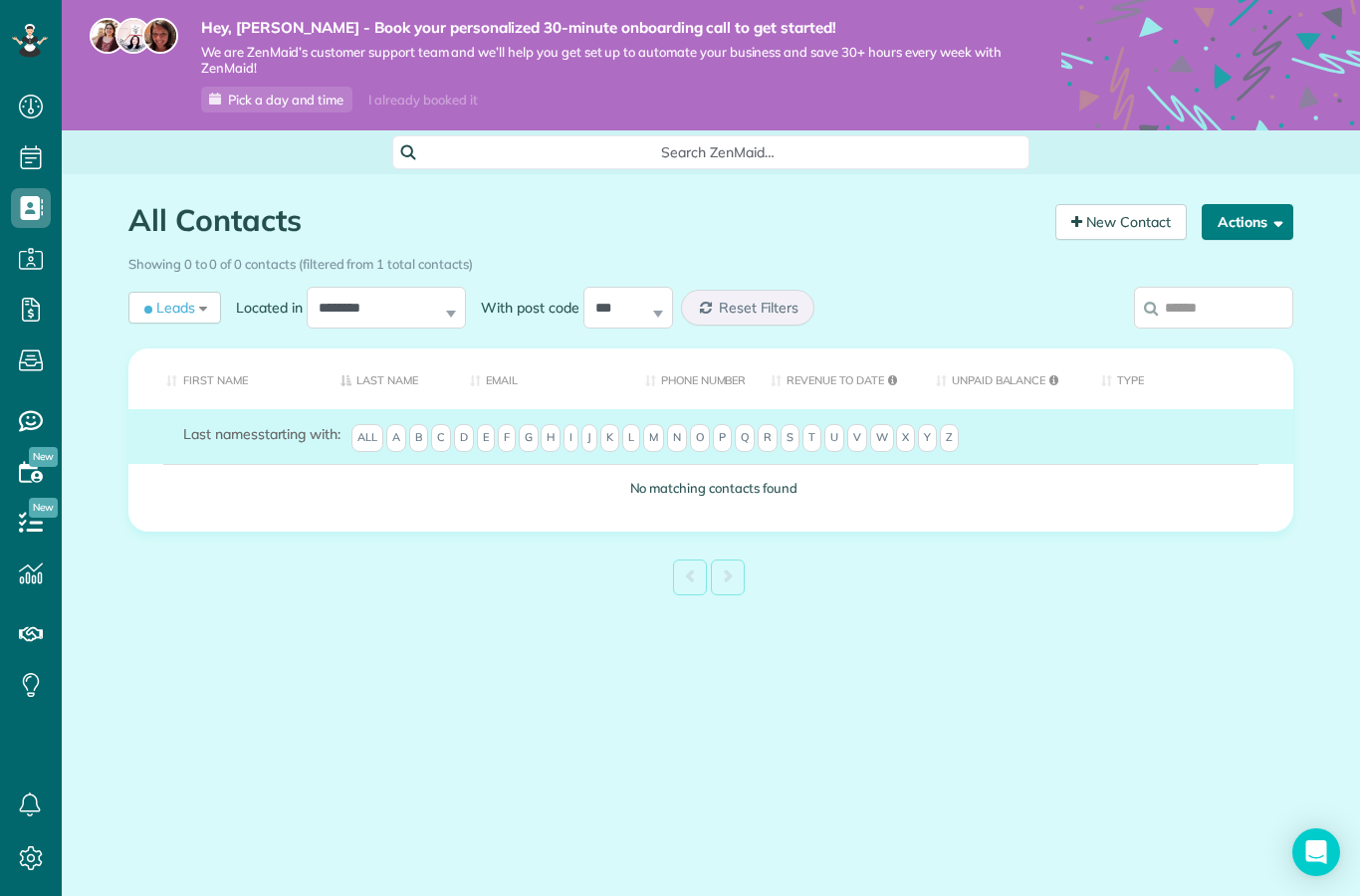 click on "Actions" at bounding box center (1247, 222) 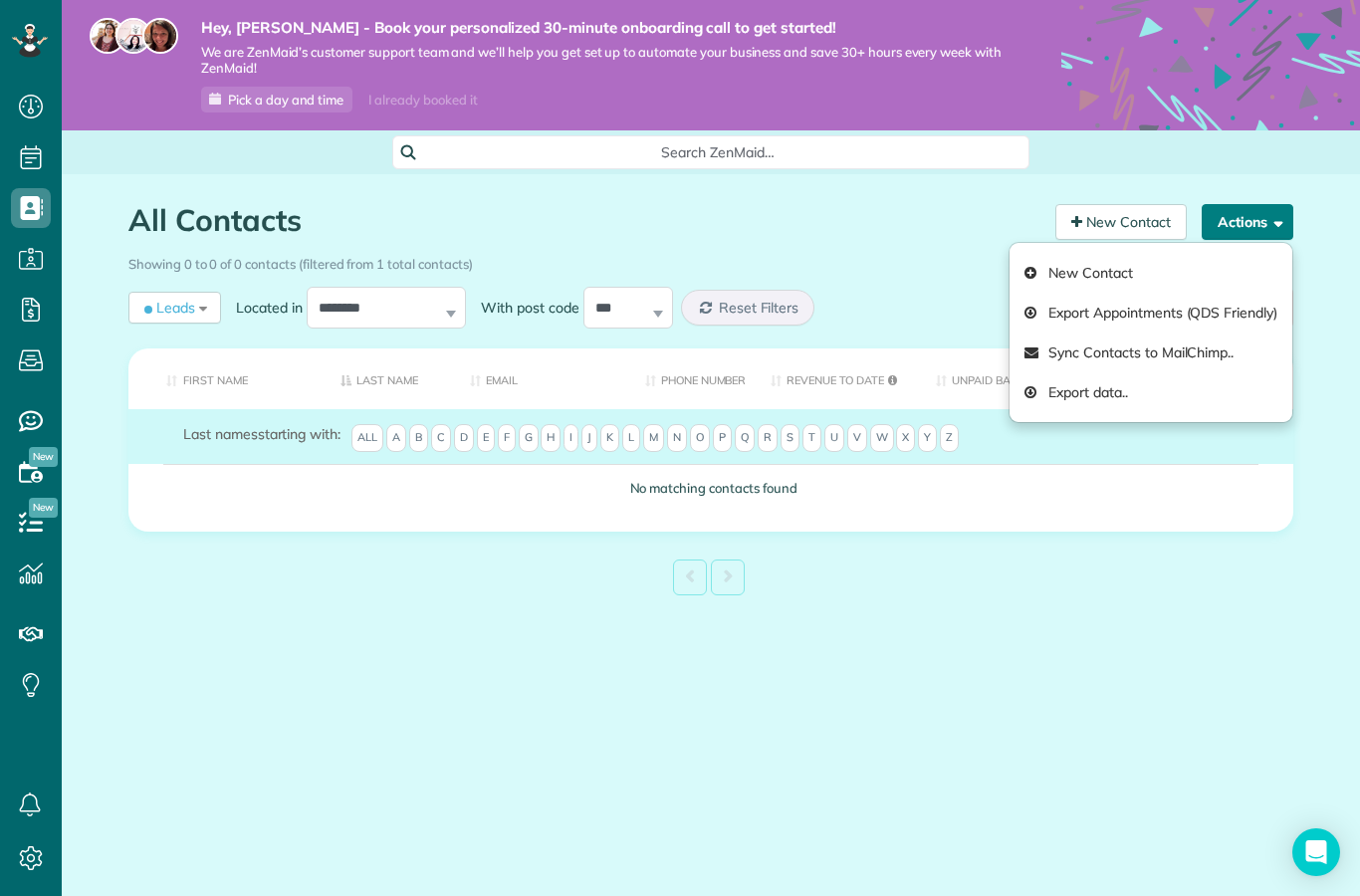 click on "Actions" at bounding box center [1247, 222] 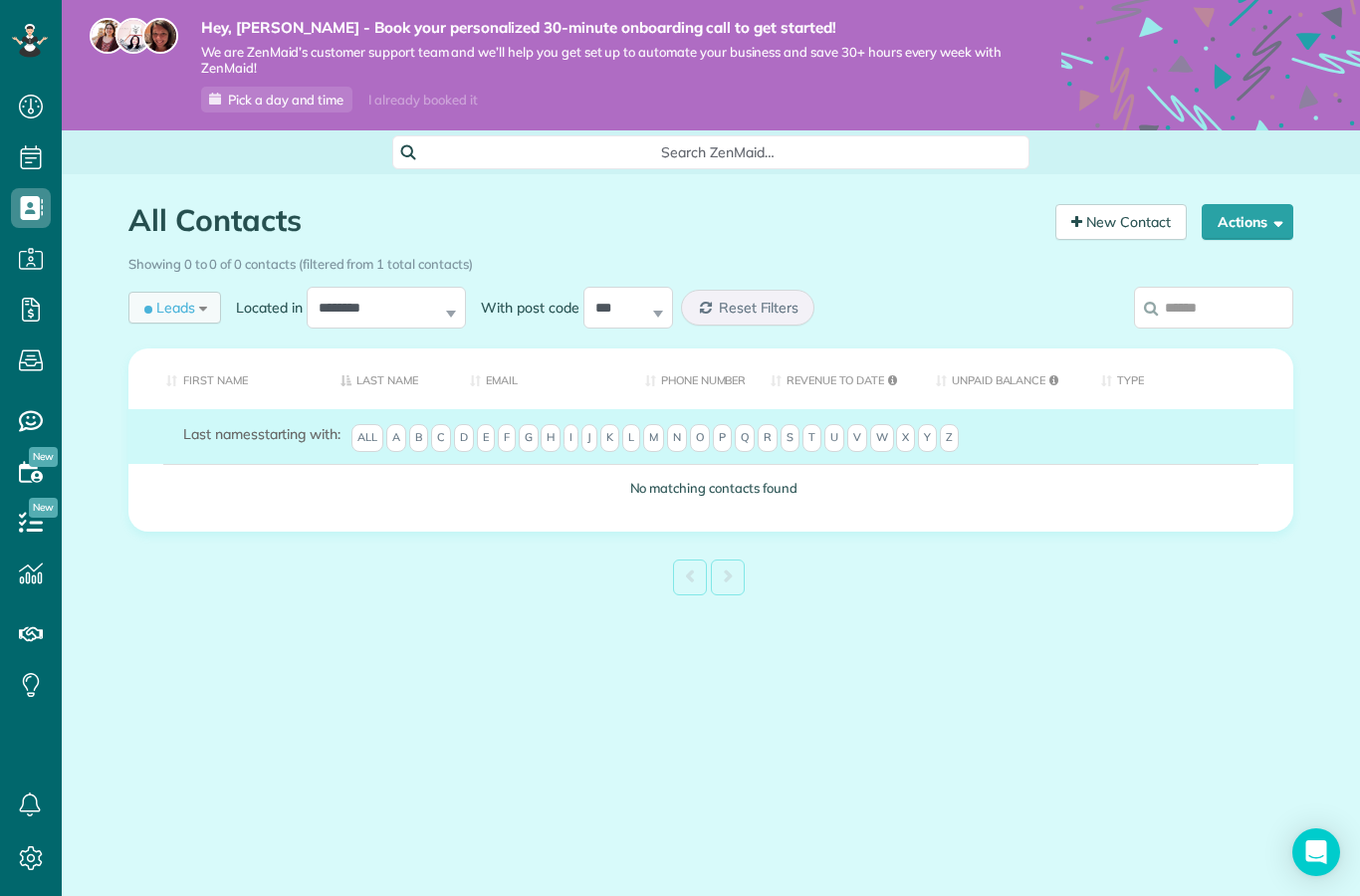 click on "Leads" at bounding box center [167, 308] 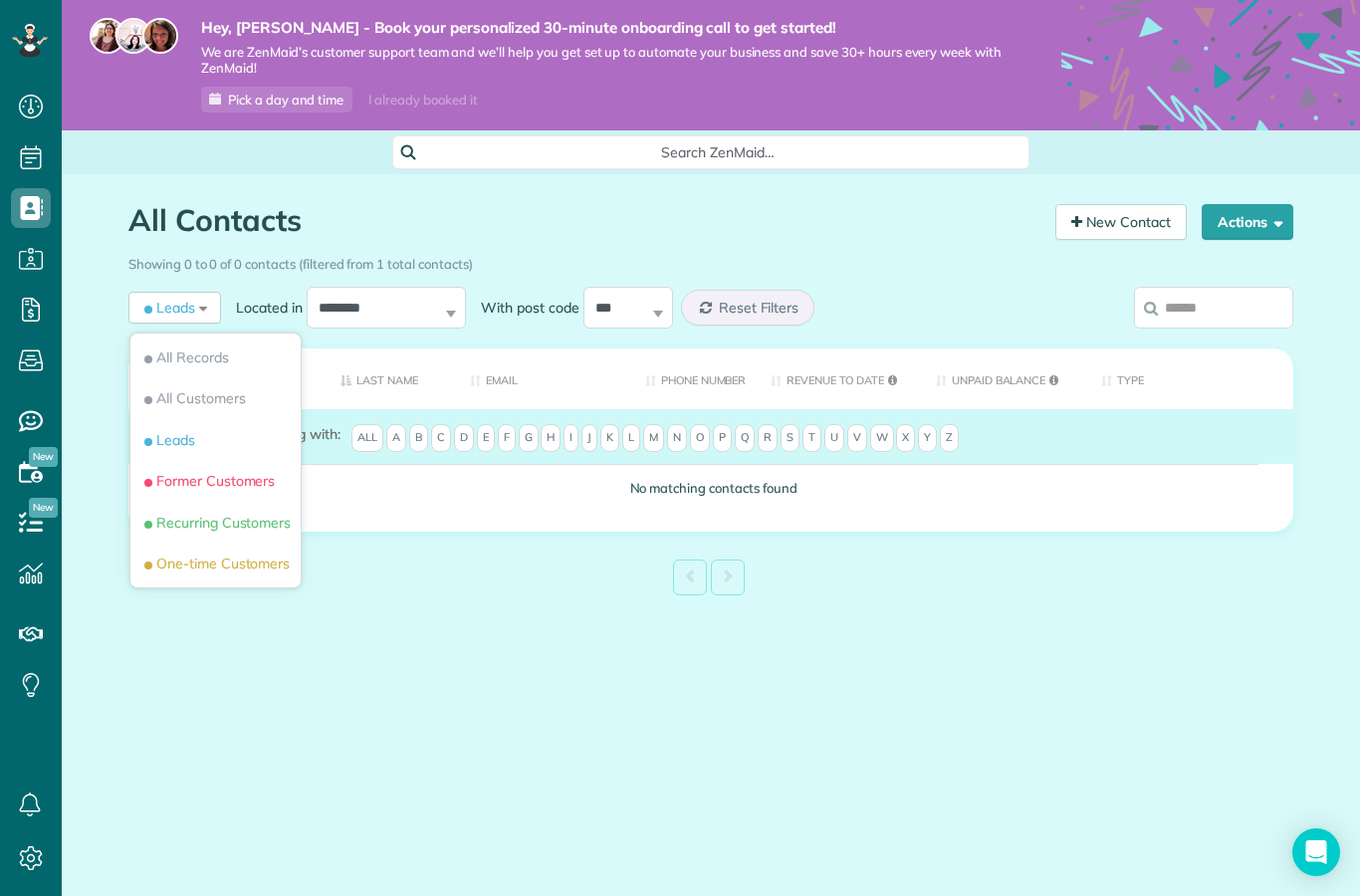 click on "All Contacts" at bounding box center (584, 220) 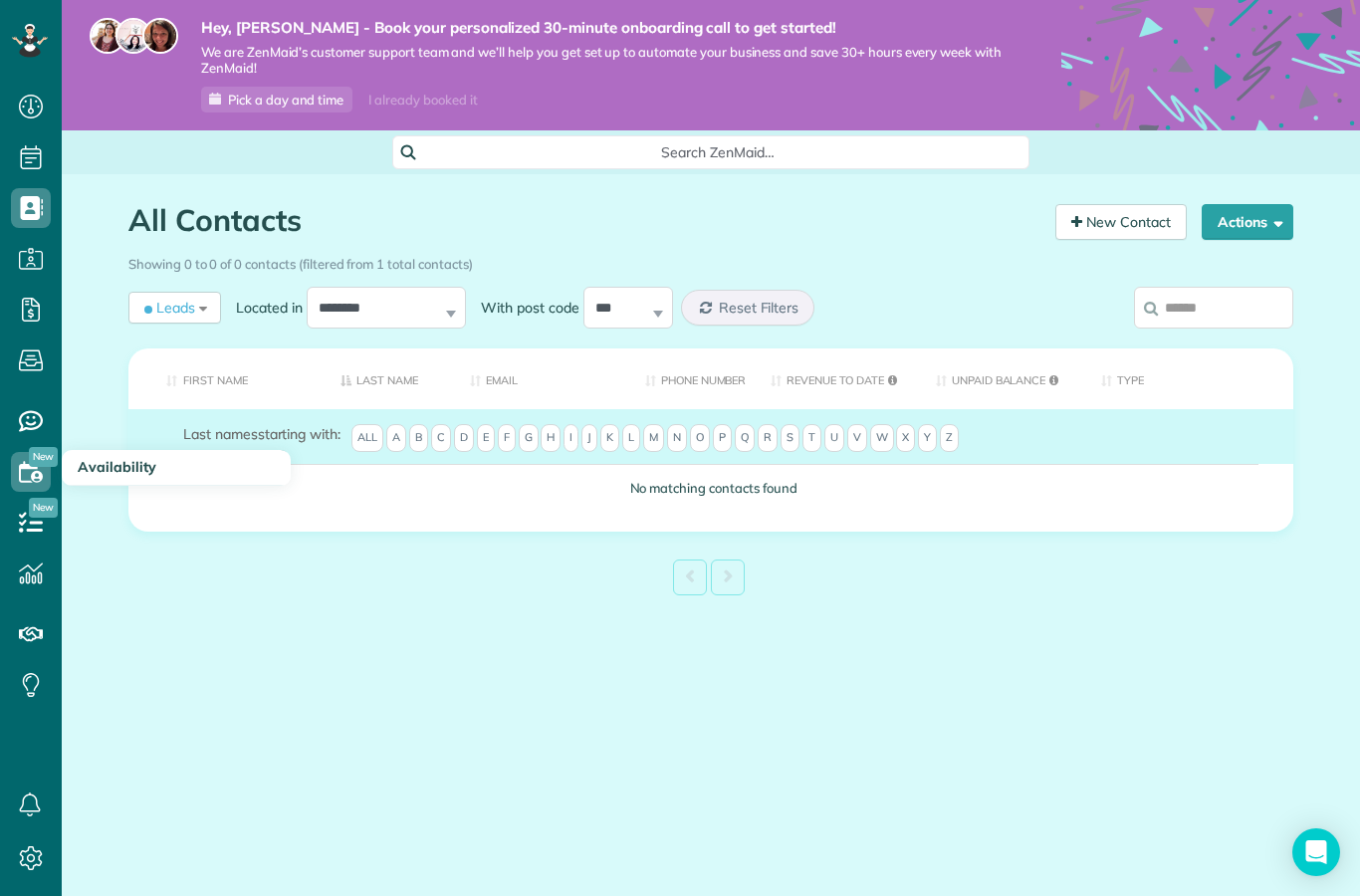 click 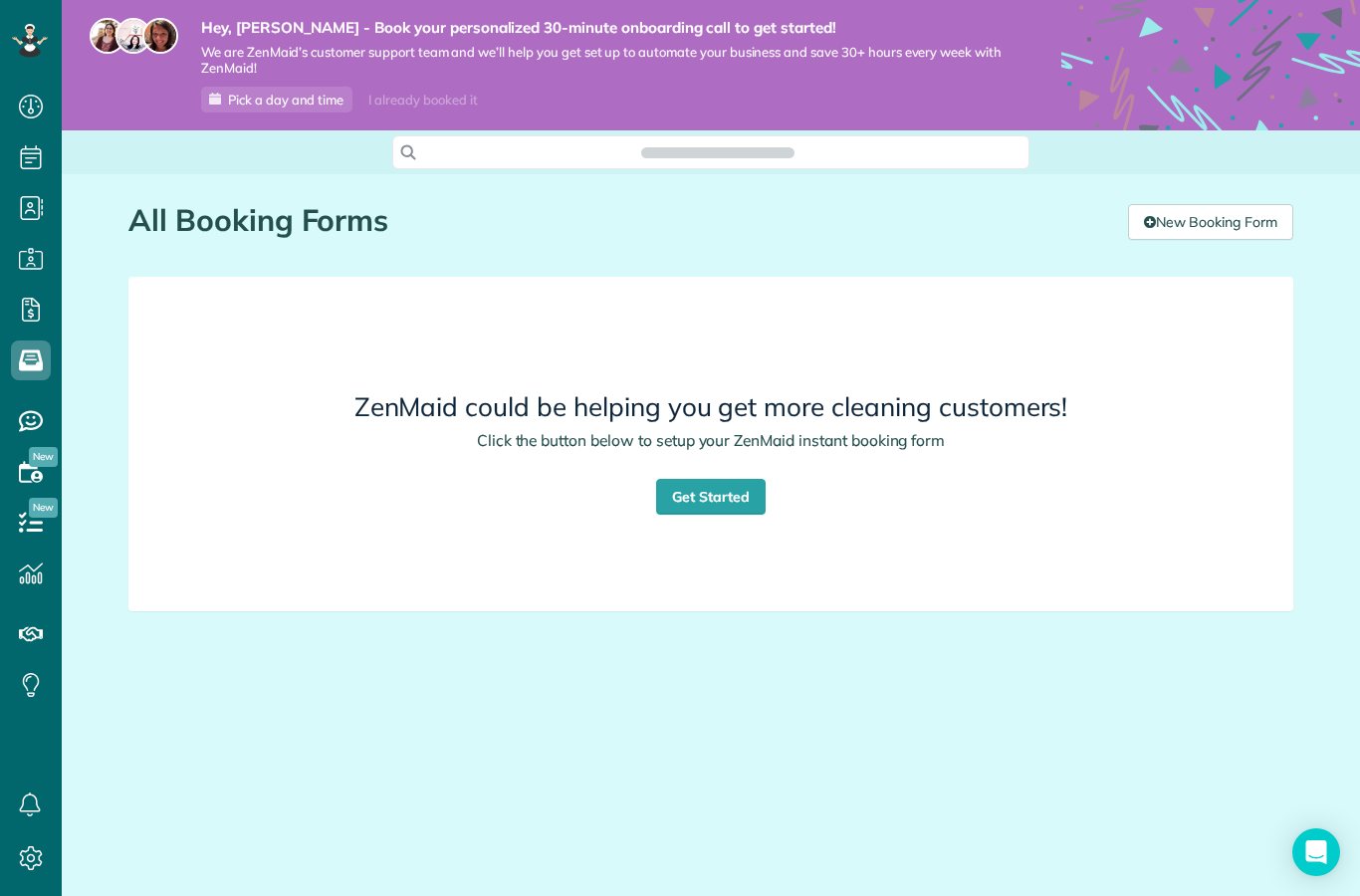 scroll, scrollTop: 0, scrollLeft: 0, axis: both 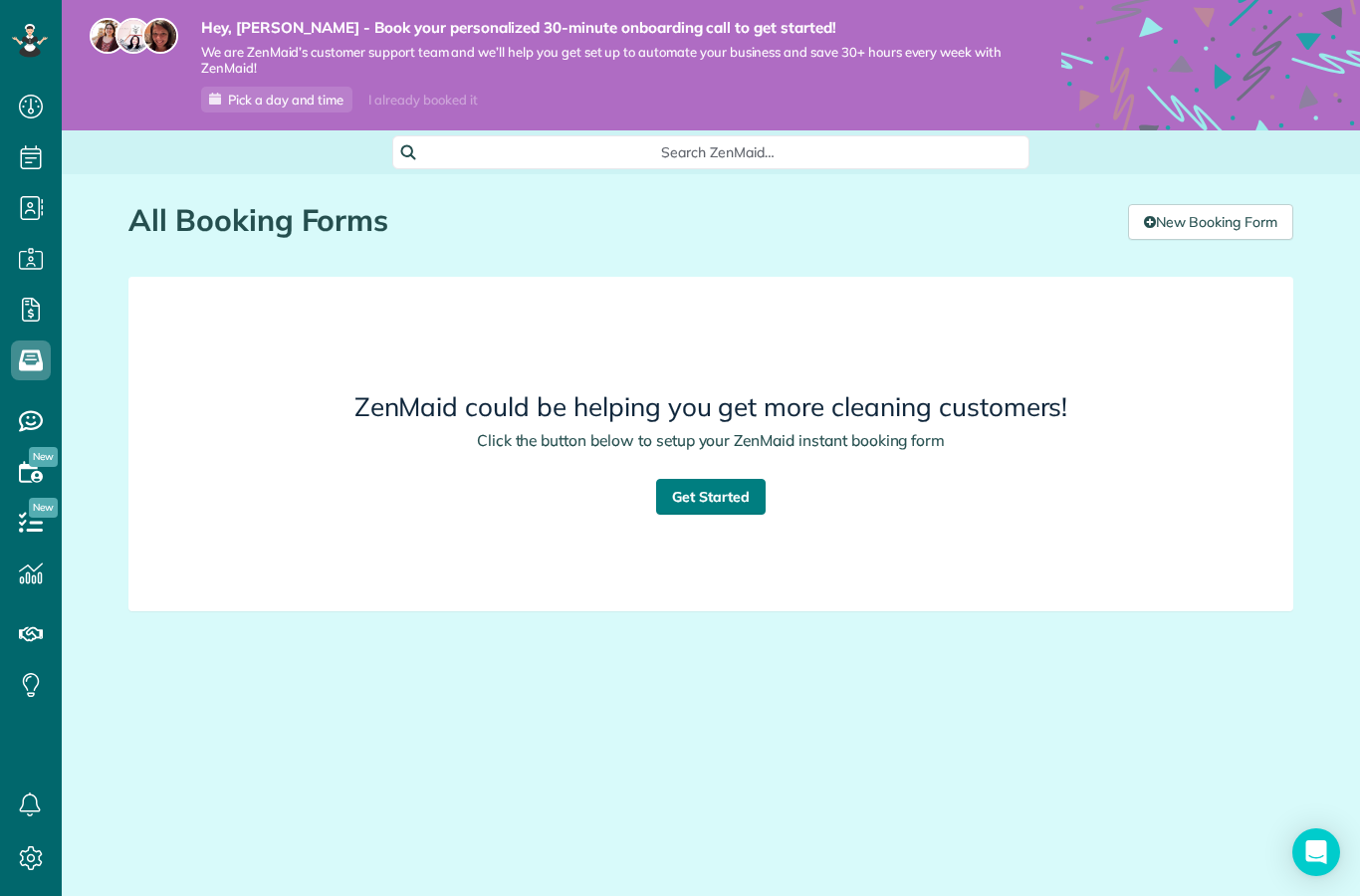click on "Get Started" at bounding box center (711, 497) 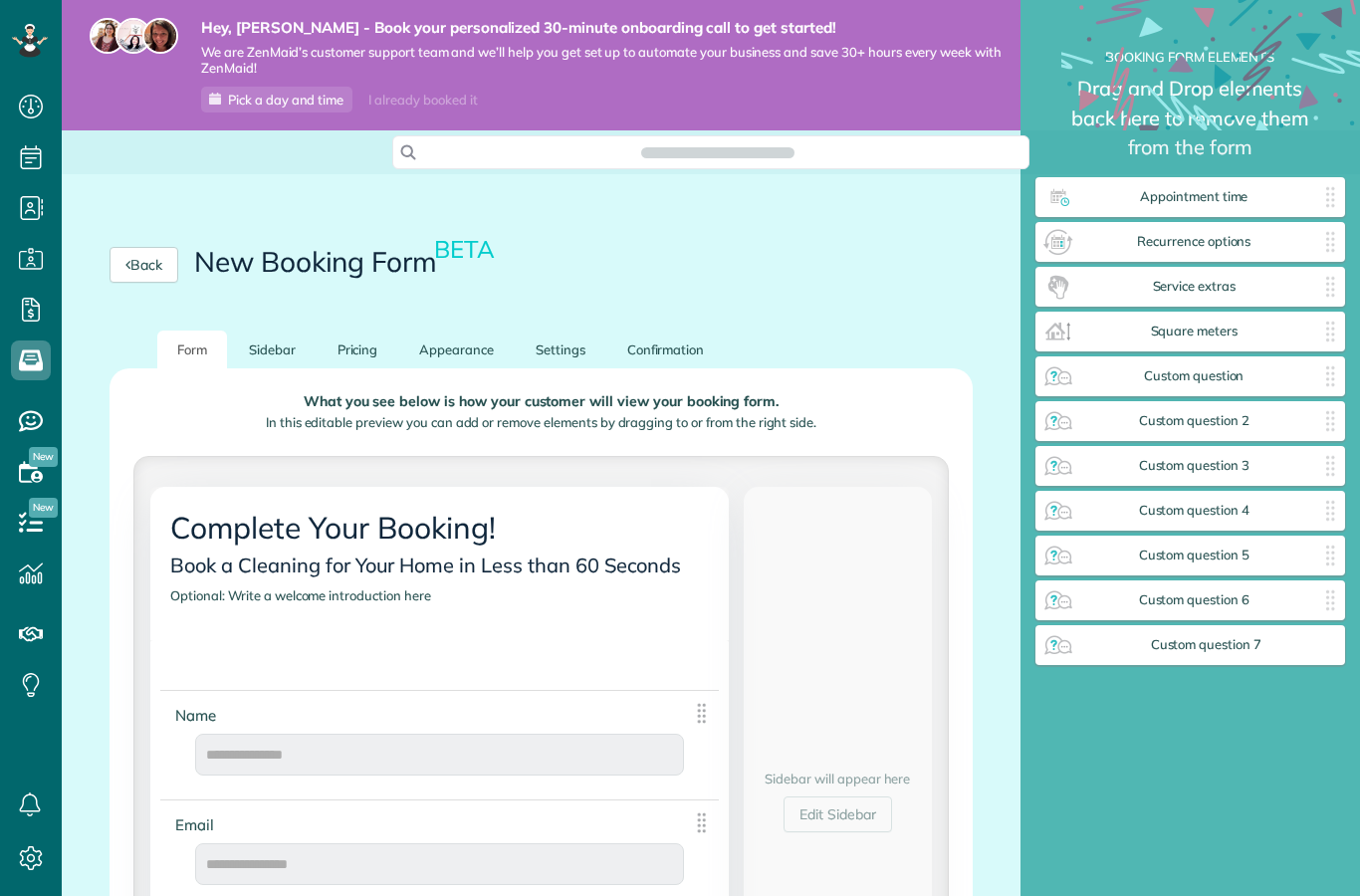 scroll, scrollTop: 0, scrollLeft: 0, axis: both 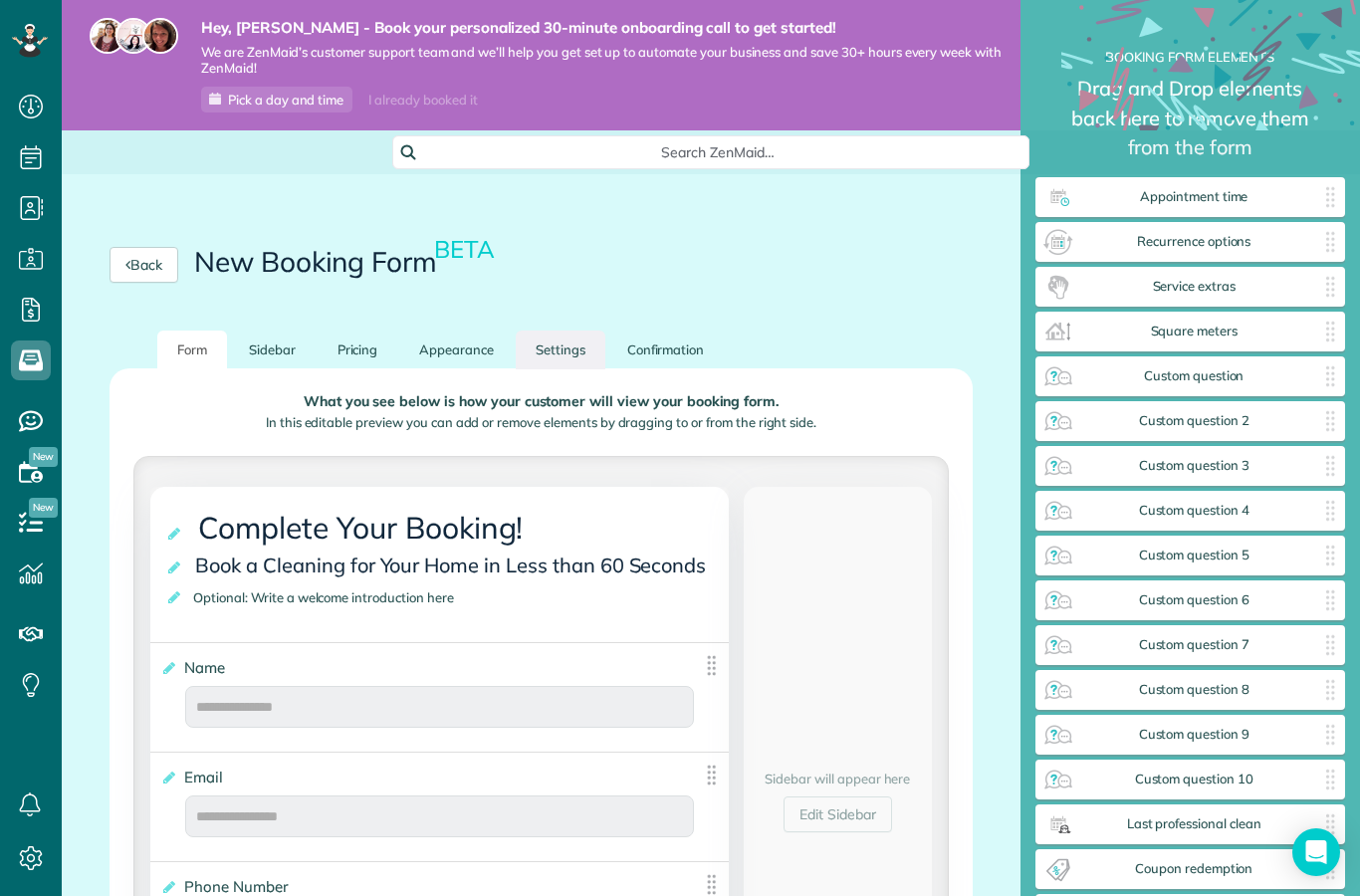 click on "Settings" at bounding box center [561, 349] 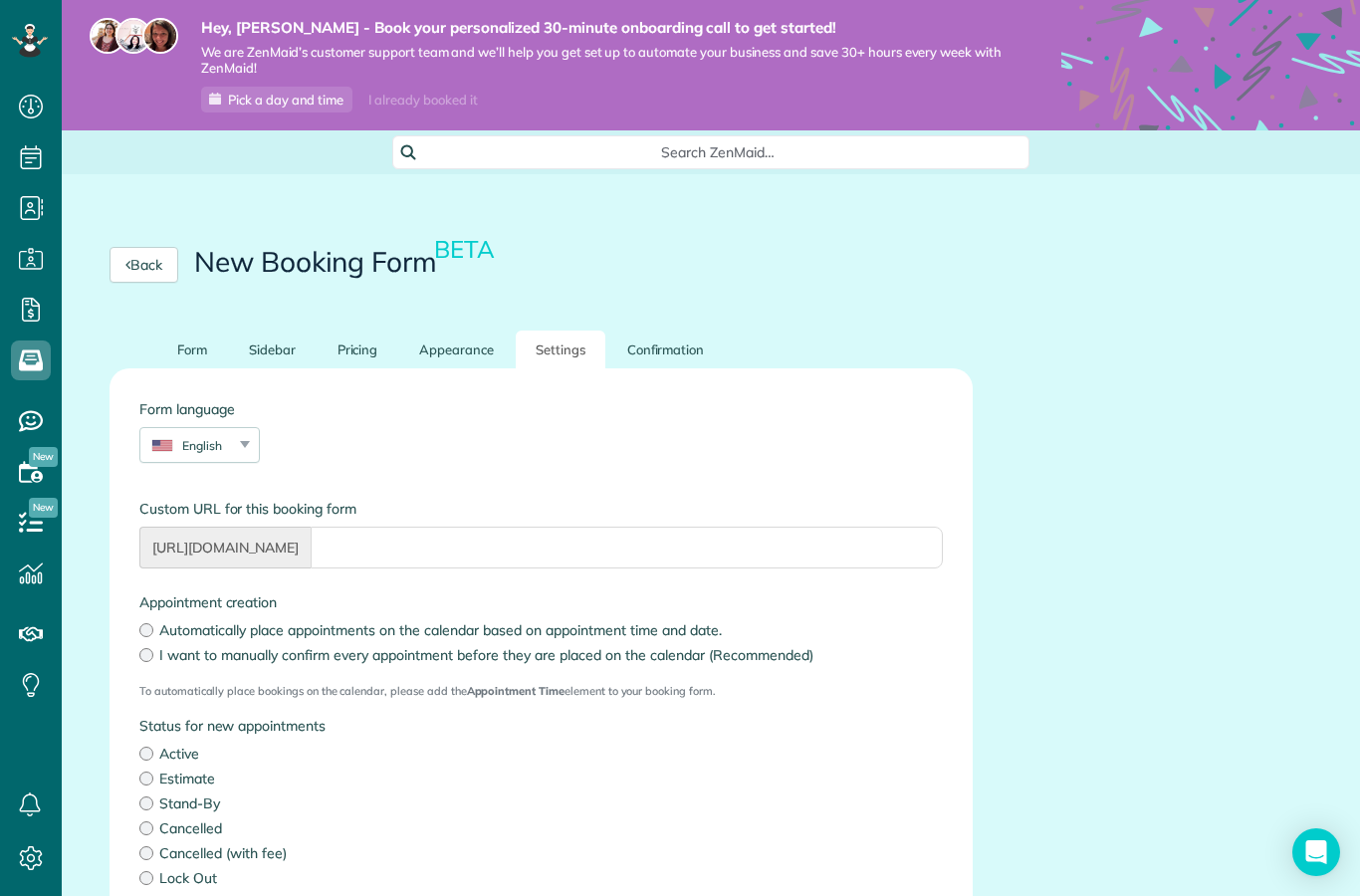 scroll, scrollTop: 0, scrollLeft: 0, axis: both 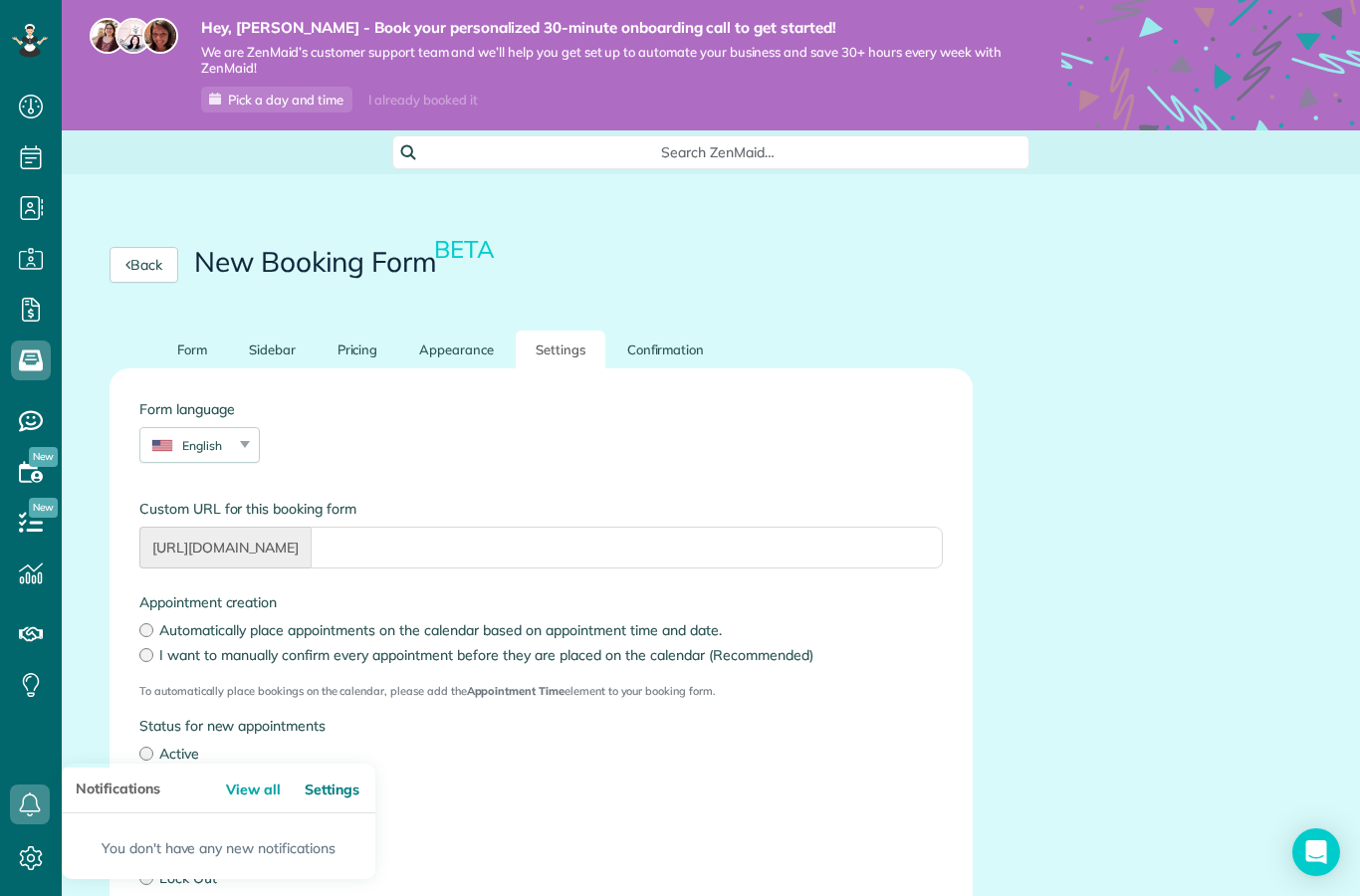 click on "Settings" at bounding box center (338, 789) 